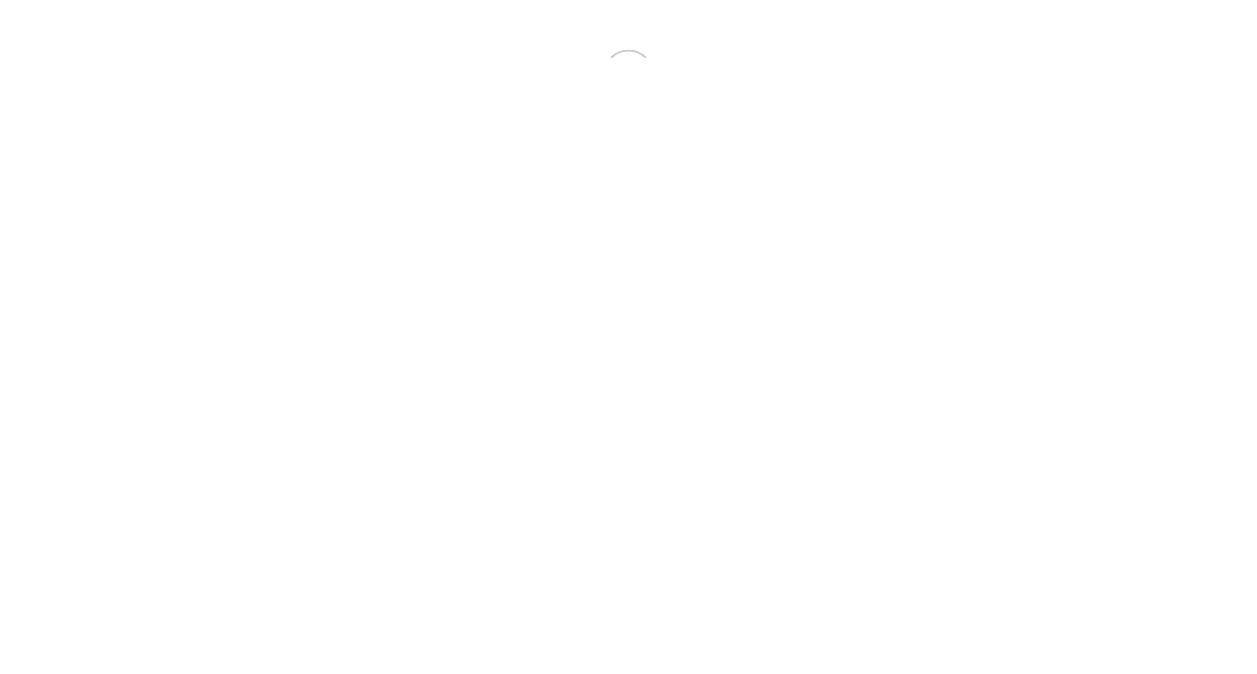 scroll, scrollTop: 0, scrollLeft: 0, axis: both 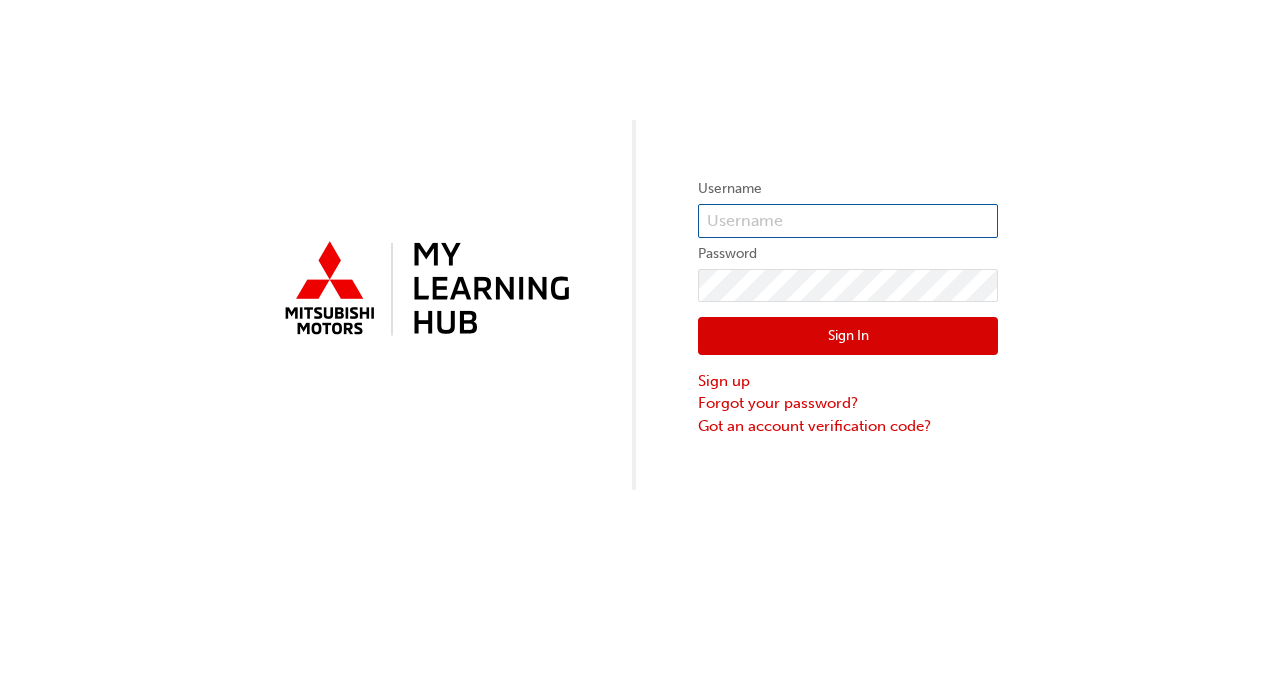 type on "[USERNAME]" 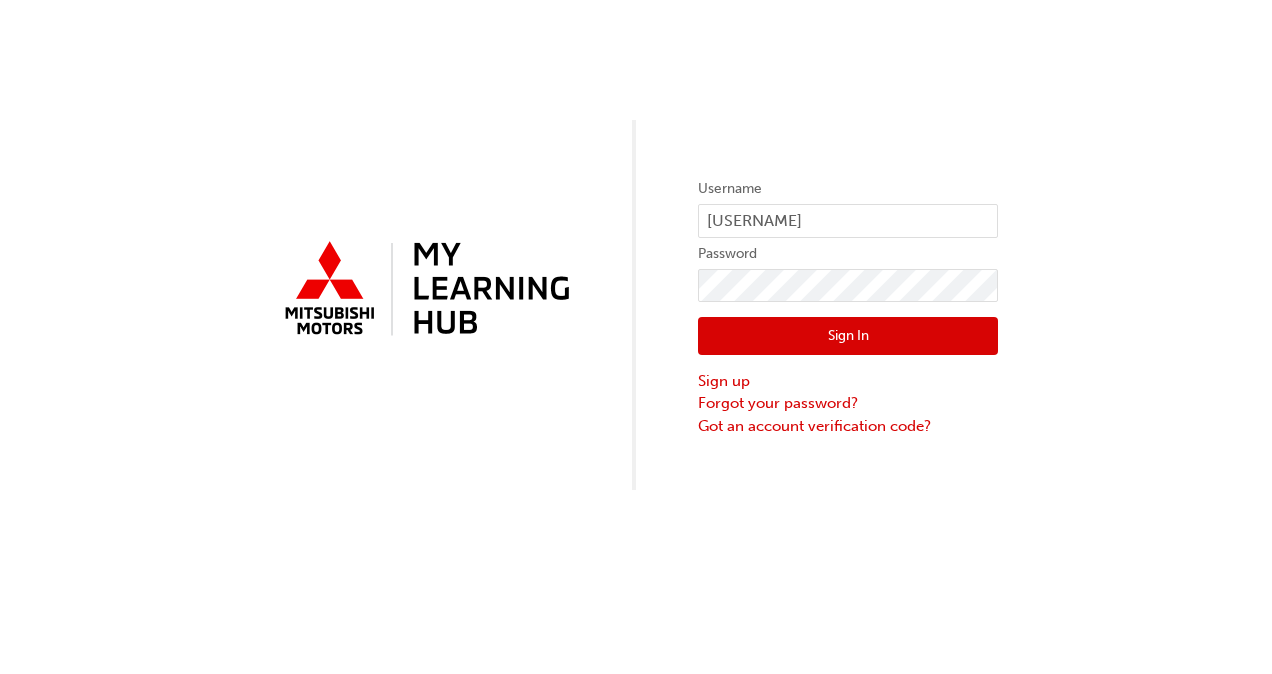 click on "Username 0005837376 Password Sign In Sign up Forgot your password? Got an account verification code?" at bounding box center (636, 245) 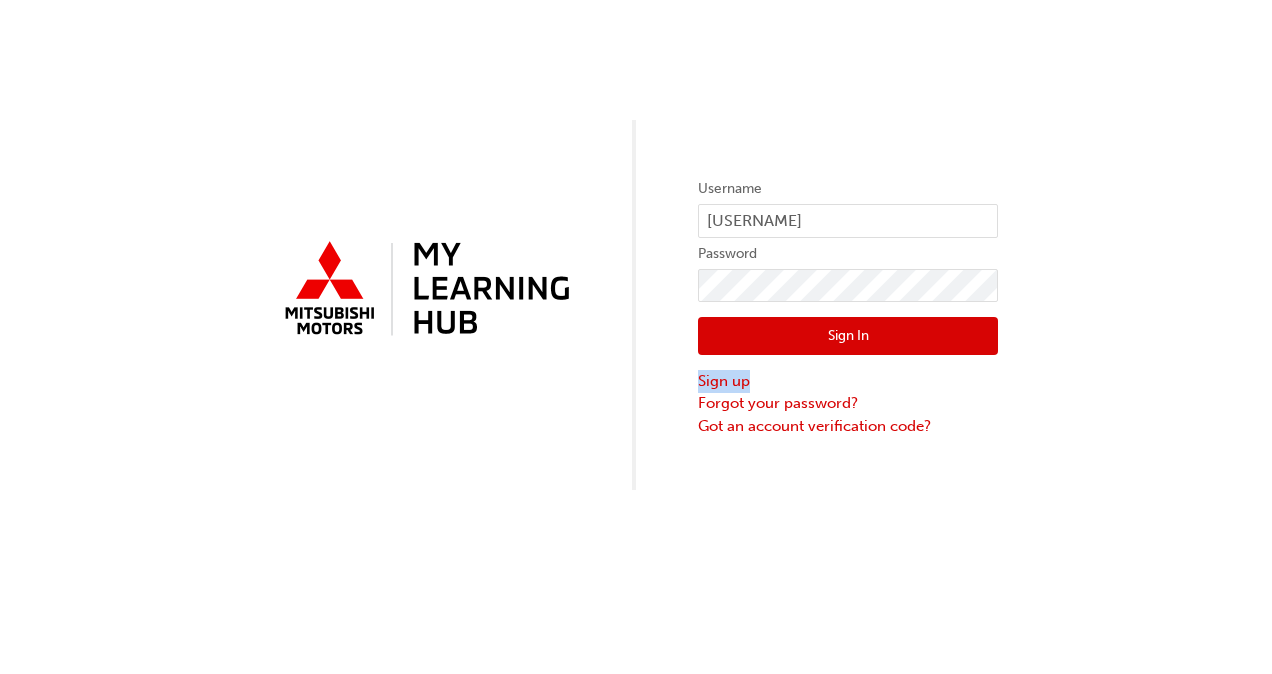 click on "Sign In" at bounding box center [848, 336] 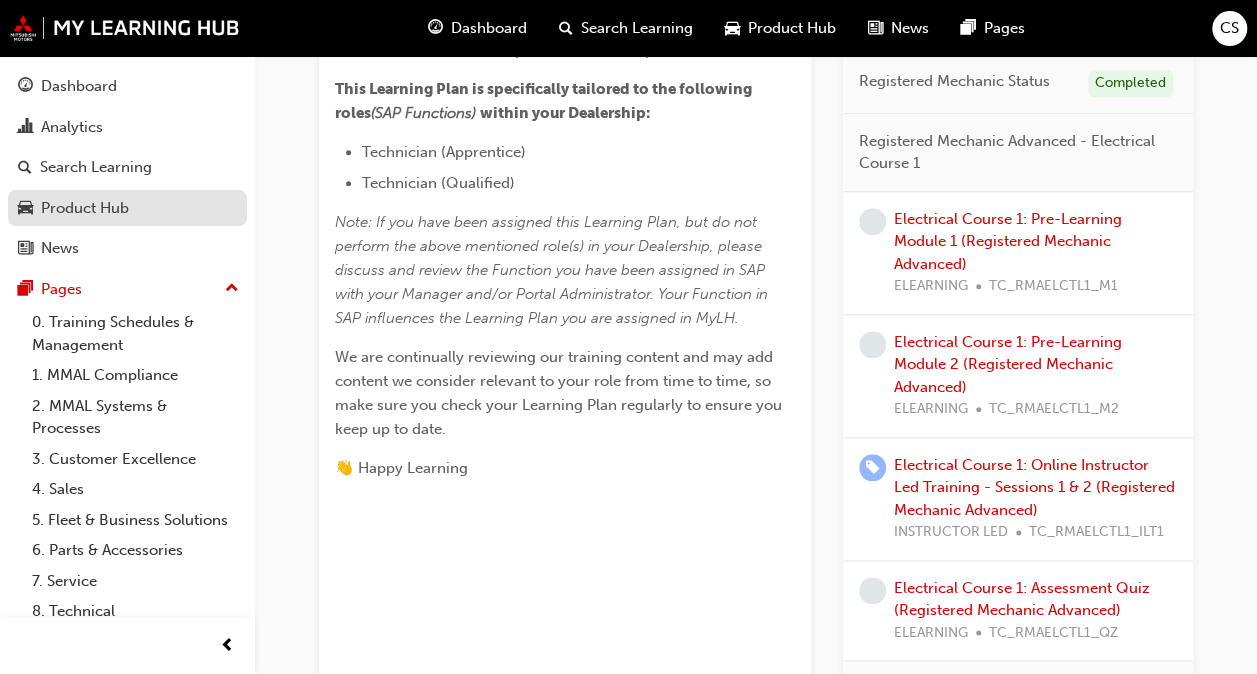 scroll, scrollTop: 842, scrollLeft: 0, axis: vertical 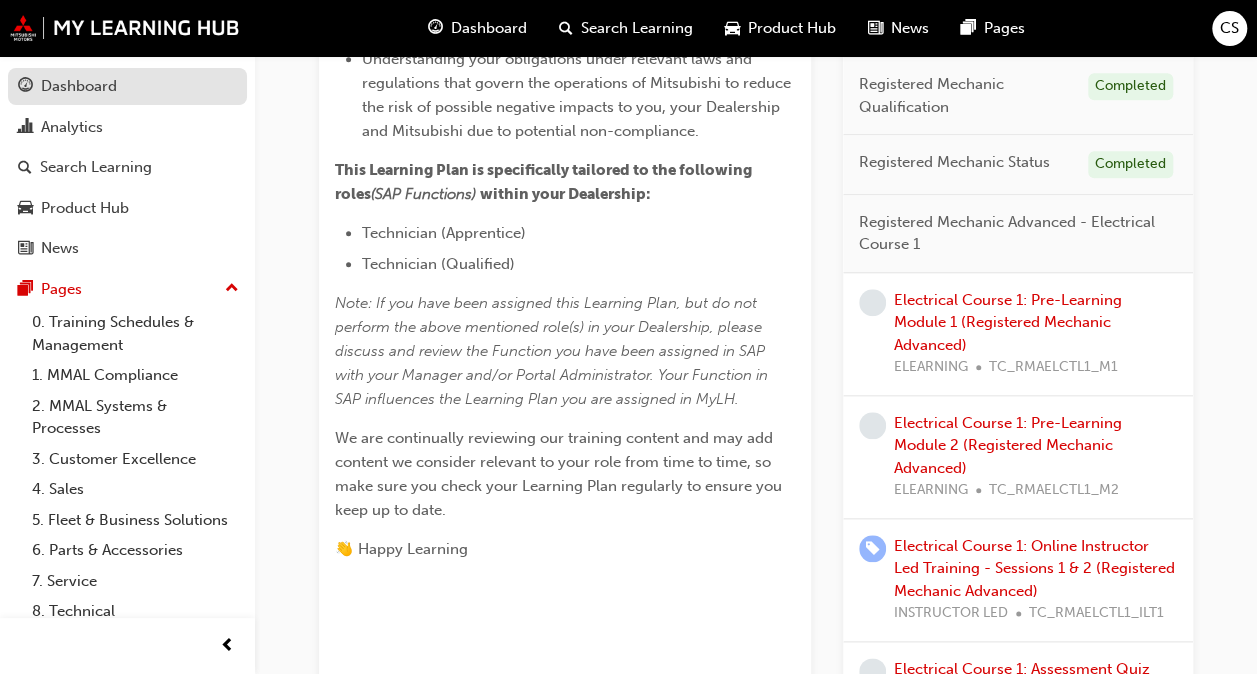 click on "Dashboard" at bounding box center (127, 86) 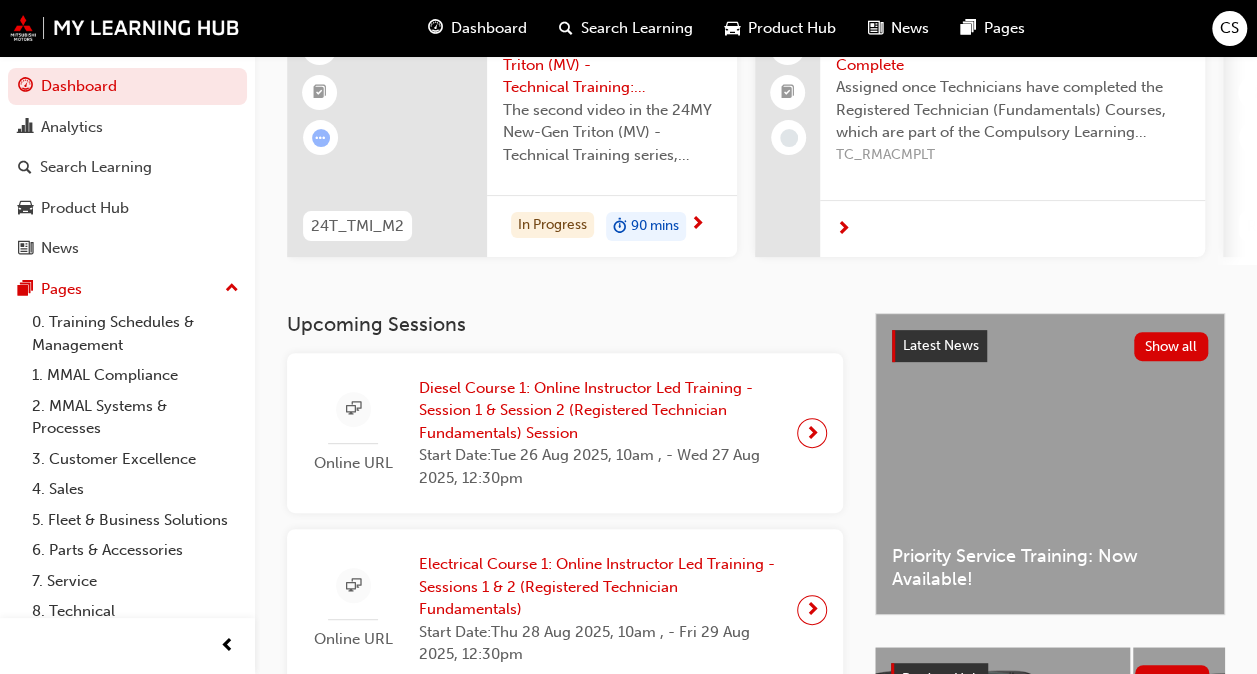 scroll, scrollTop: 200, scrollLeft: 0, axis: vertical 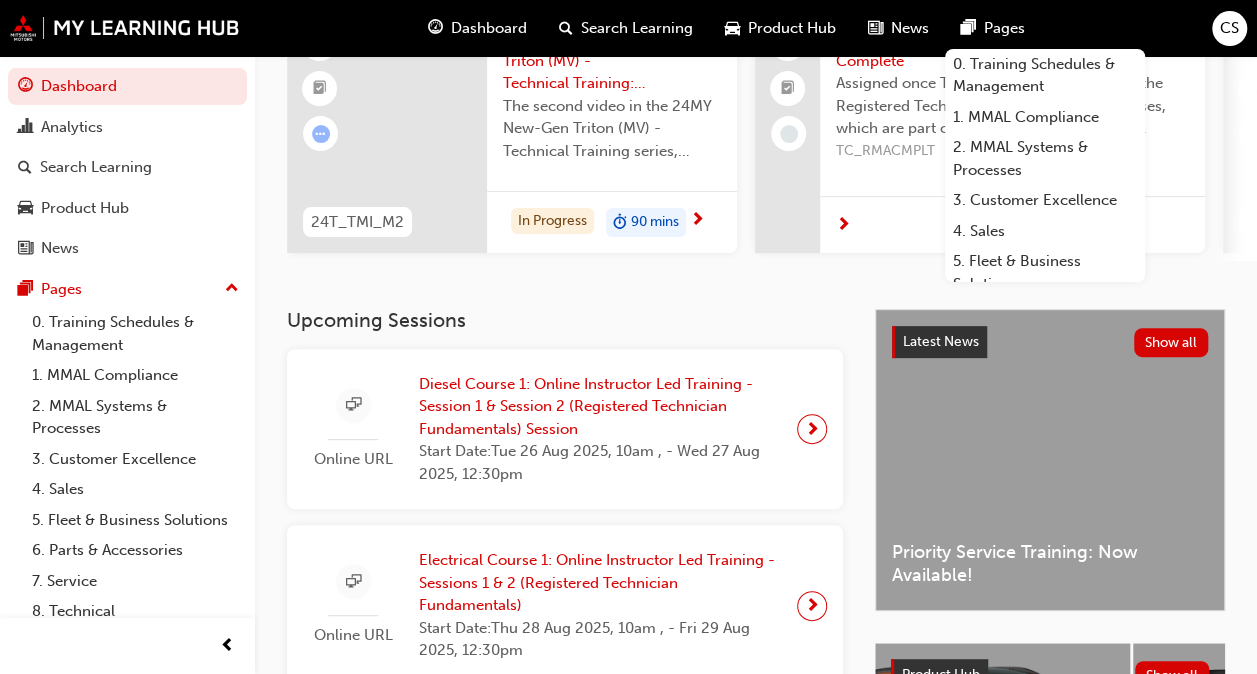 click on "CS Welcome back ,  CLARITO   SOLIMAN Next up for me 24T_TMI_M2 24MY New-Gen Triton (MV) - Technical Training: Video 2 of 3 The second video in the 24MY New-Gen Triton (MV) - Technical Training series, covering: Euro 6 In Progress 90 mins Registered Mechanic Advanced - Complete Assigned once Technicians have completed the Registered Technician (Fundamentals) Courses, which are part of the Compulsory Learning Plan for all Mitsubishi Technicians. TC_RMACMPLT RTSTATUS Registered Technician Status Technician Level: Registered Technician
RTSTATUS Registered Technician Status Technician Level: Registered Technician
MYLH_VSNTR_M1 My Learning Hub: MMAL Training Vision & MyLH Tour (Elective) Welcome aboard! Jump into this video tour to learn about MMAL's vision for your learning & development and how you can get the most out of using the upgraded My Learning Hub platform. 10 mins View all" at bounding box center (756, 82) 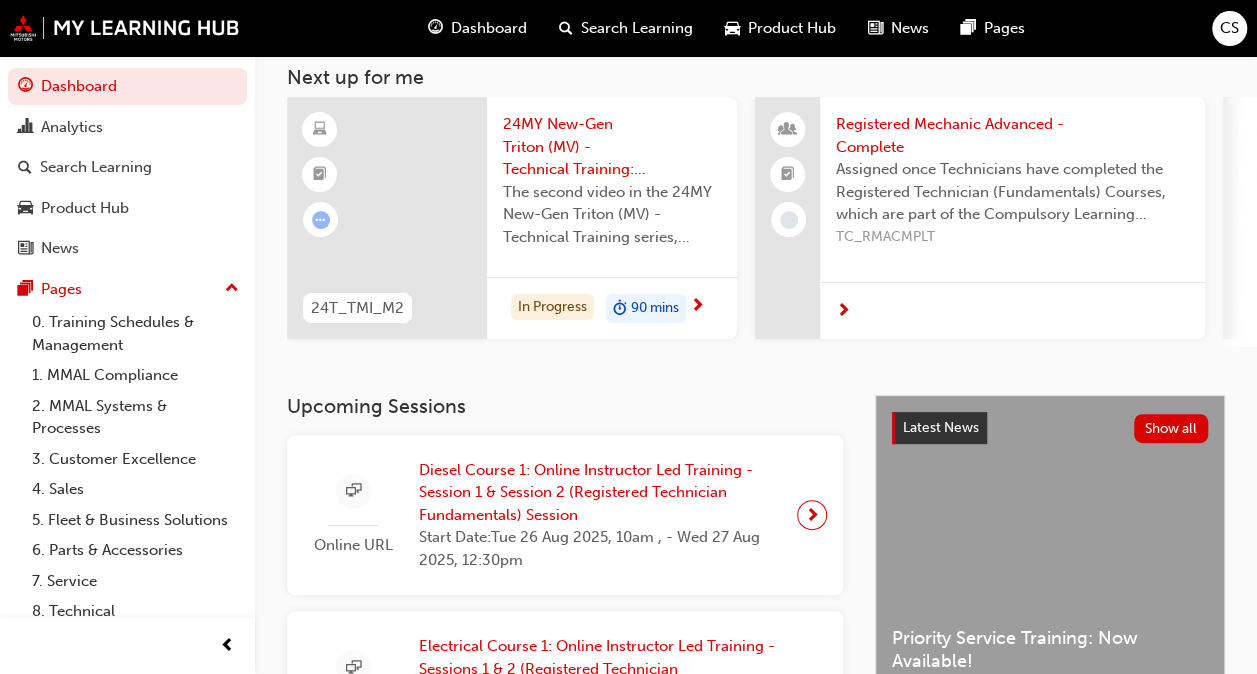 scroll, scrollTop: 0, scrollLeft: 0, axis: both 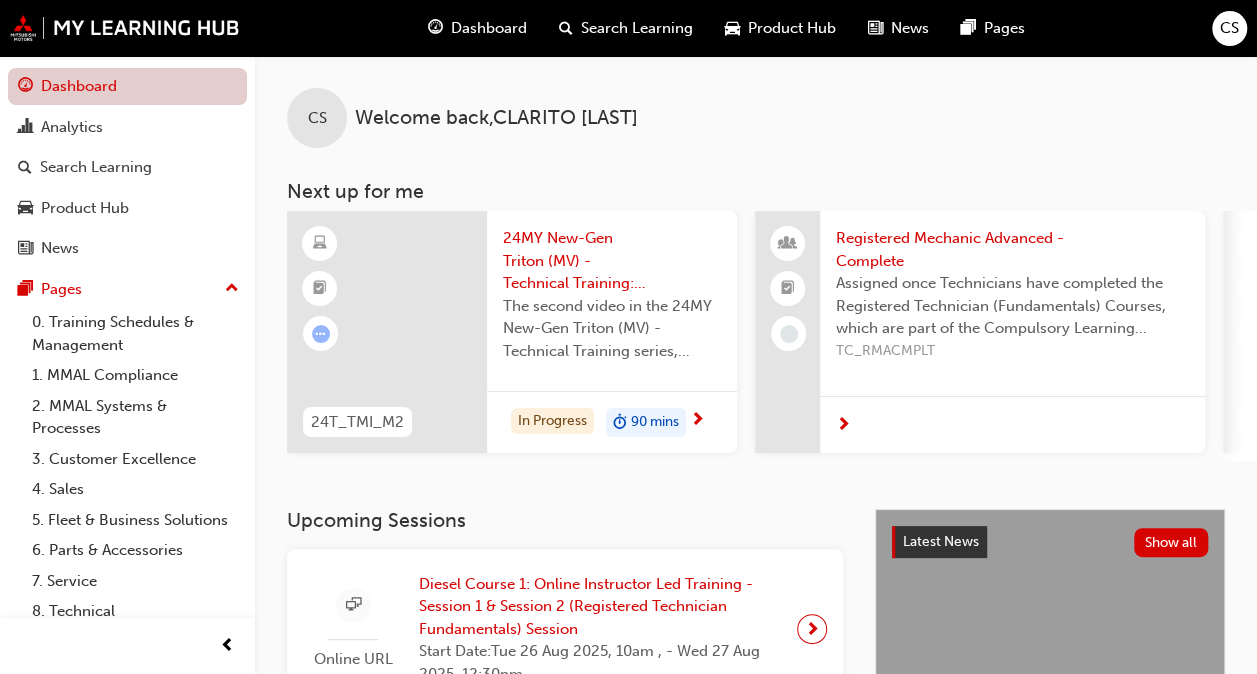 click on "Dashboard" at bounding box center [127, 86] 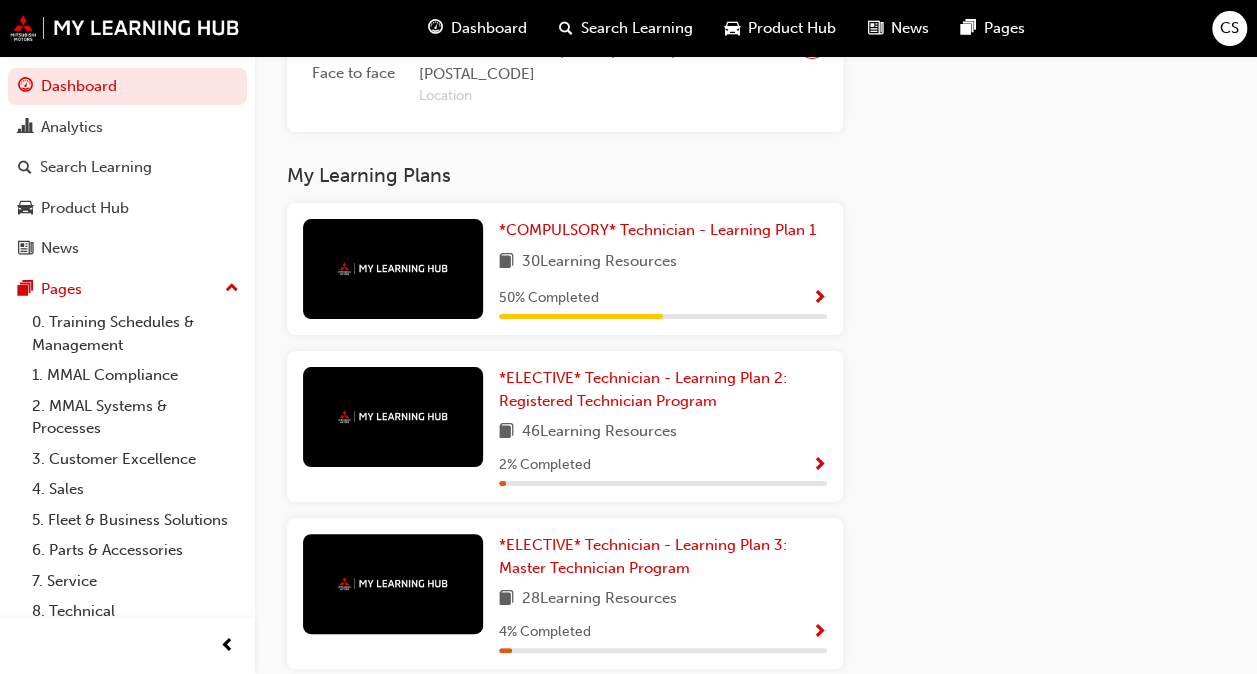 scroll, scrollTop: 4097, scrollLeft: 0, axis: vertical 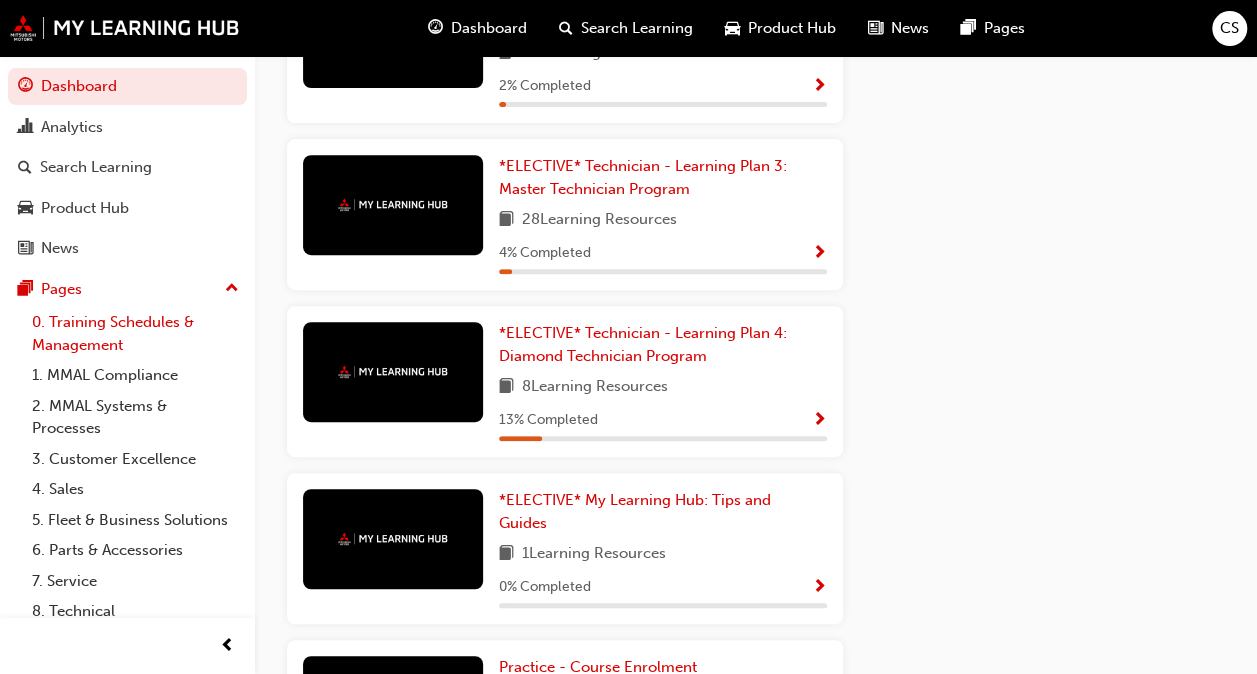 click on "0. Training Schedules & Management" at bounding box center [135, 333] 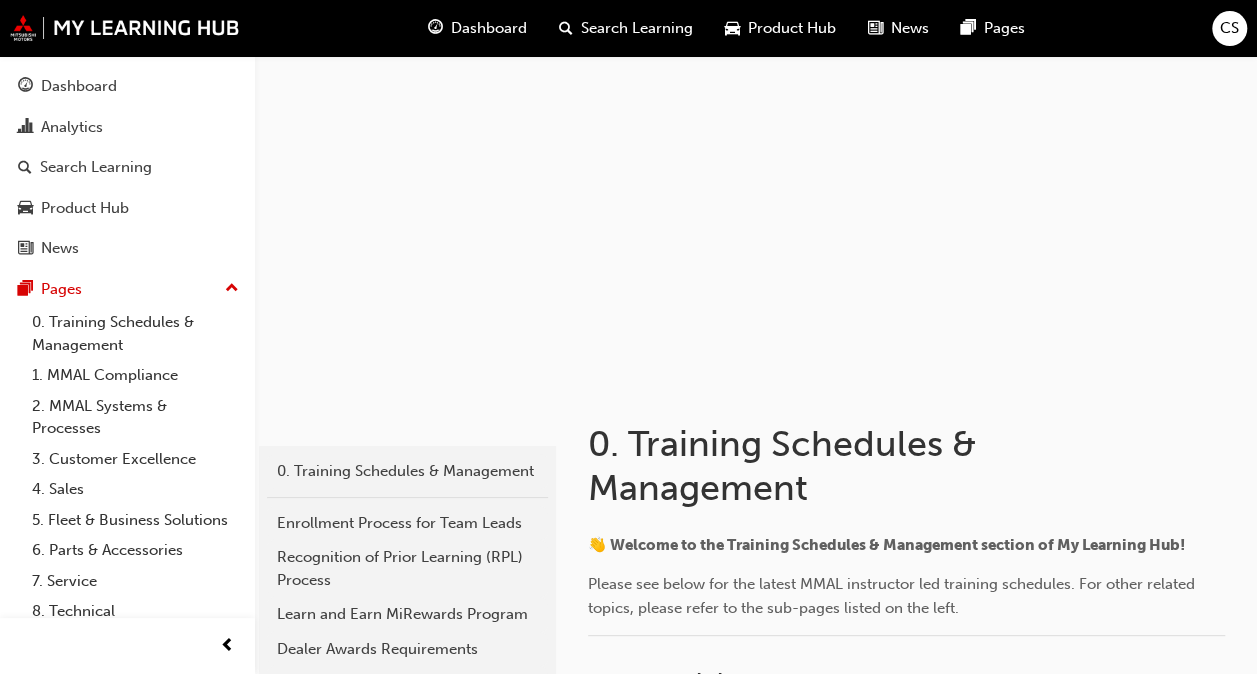 scroll, scrollTop: 0, scrollLeft: 0, axis: both 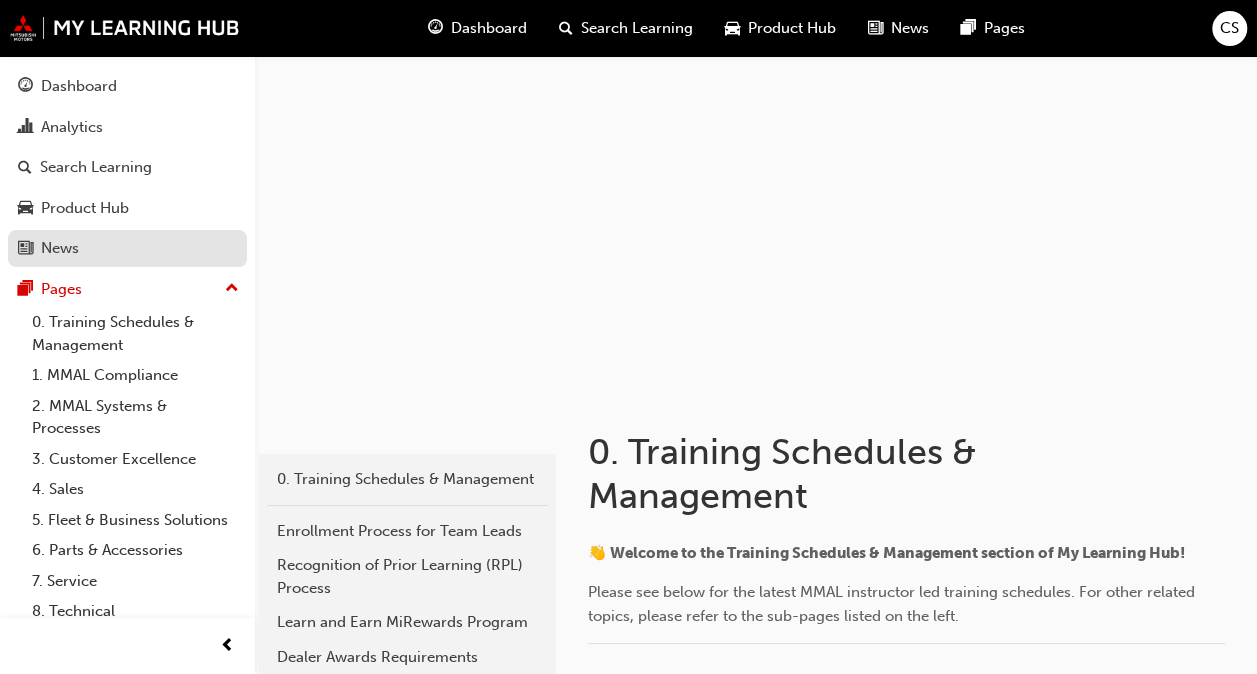 click on "News" at bounding box center (127, 248) 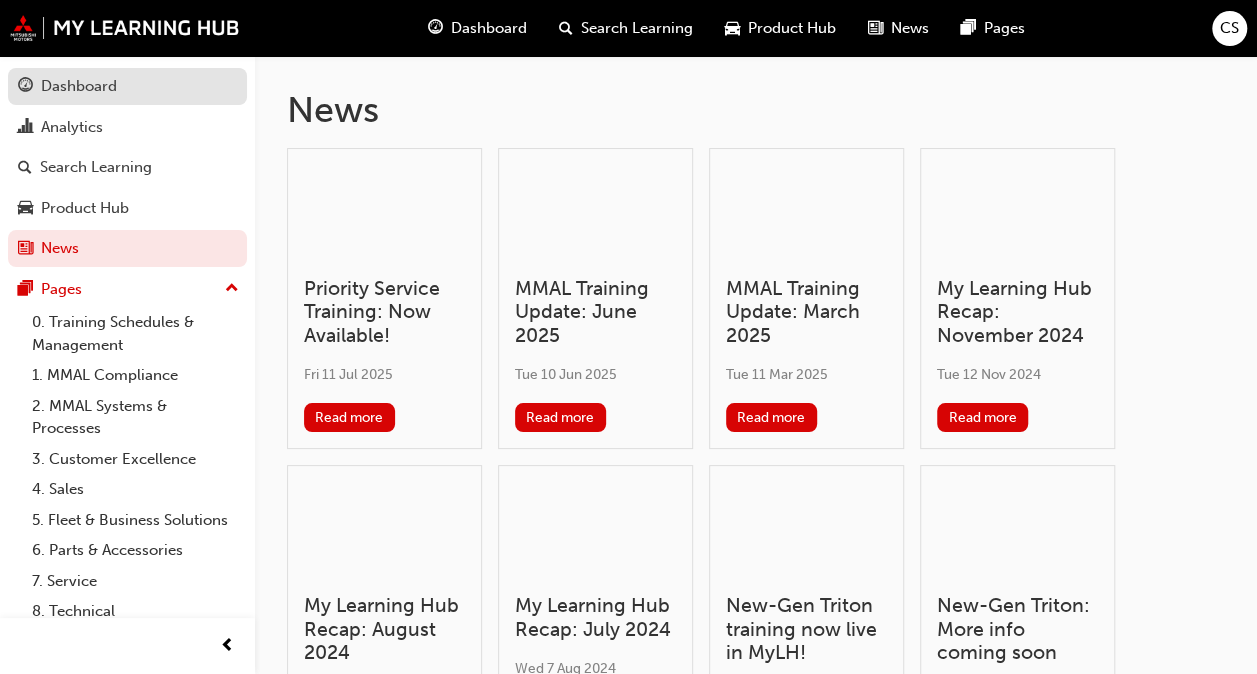 click on "Dashboard" at bounding box center [79, 86] 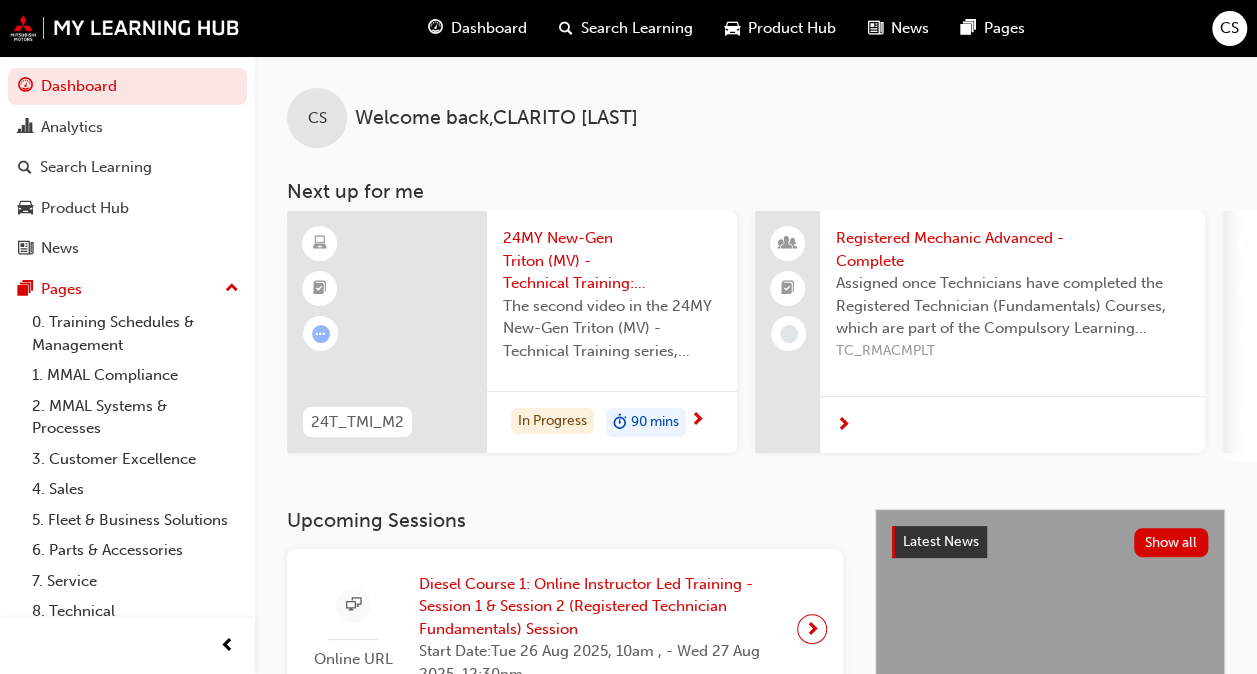 click at bounding box center [1012, 425] 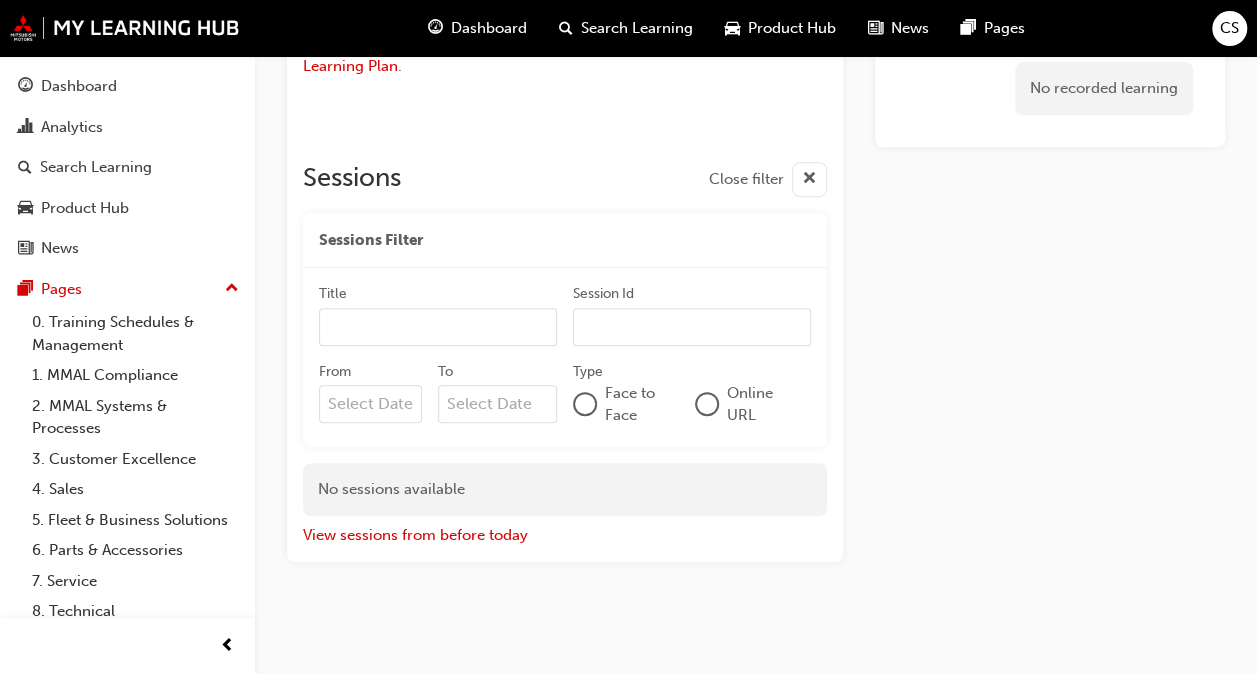 scroll, scrollTop: 0, scrollLeft: 0, axis: both 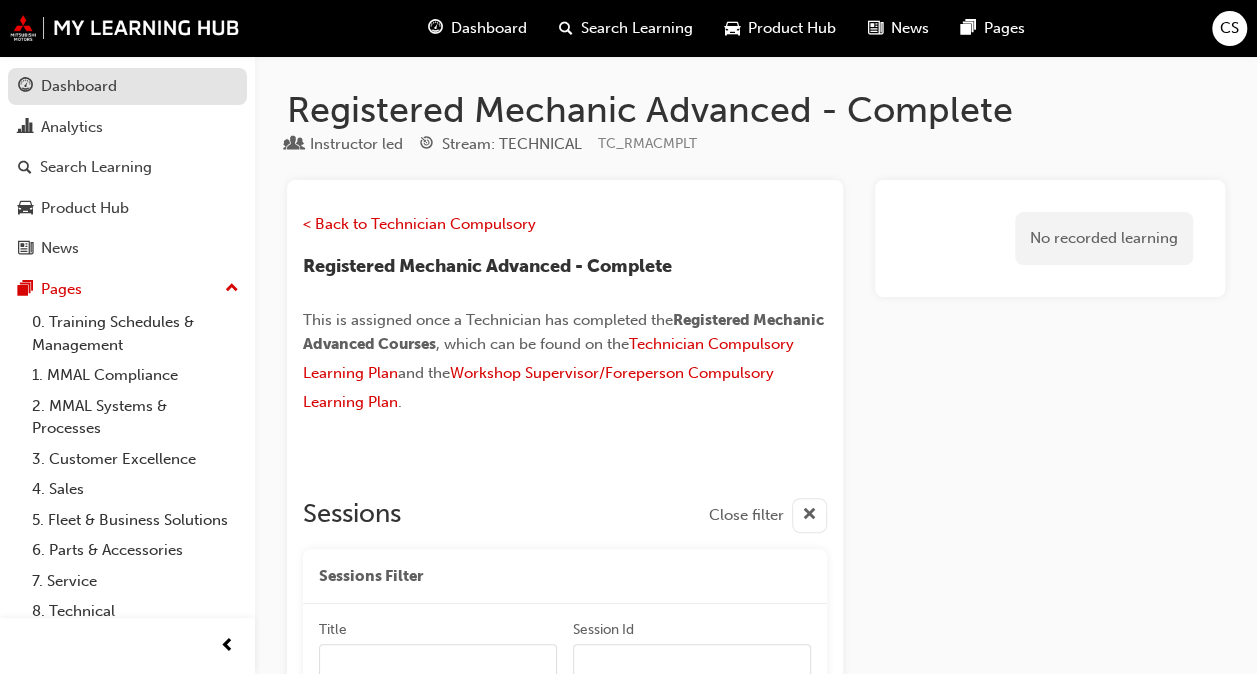 click on "Dashboard" at bounding box center [127, 86] 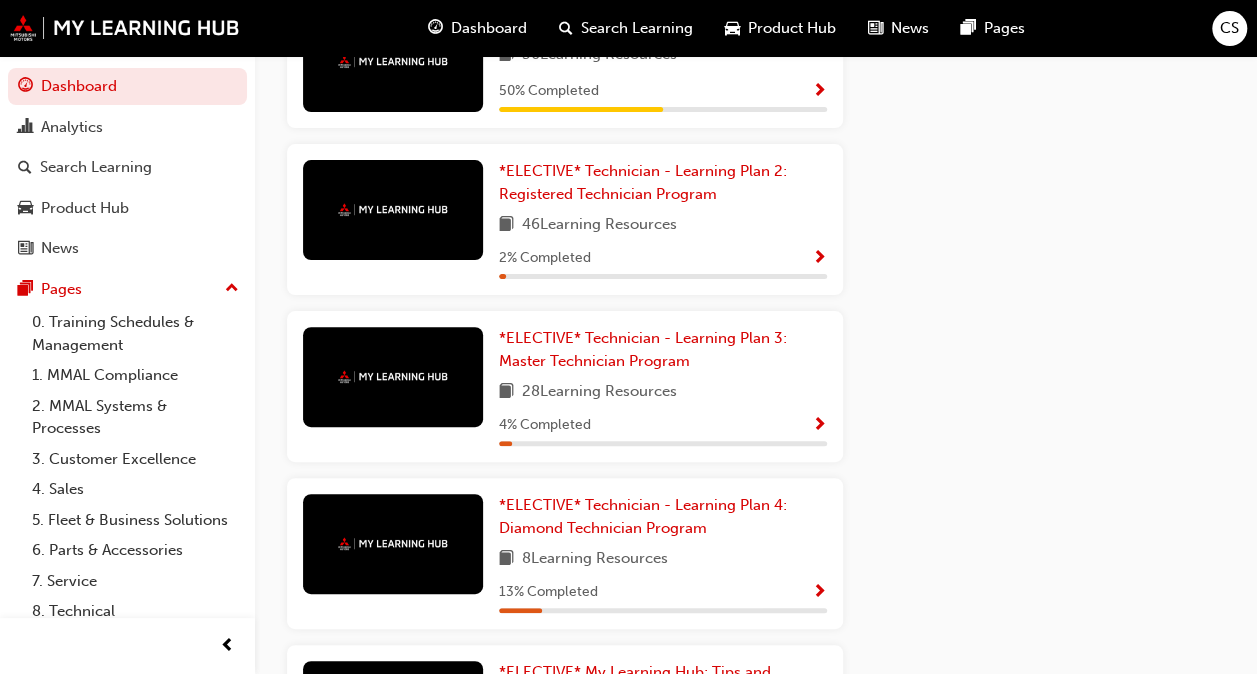 scroll, scrollTop: 3797, scrollLeft: 0, axis: vertical 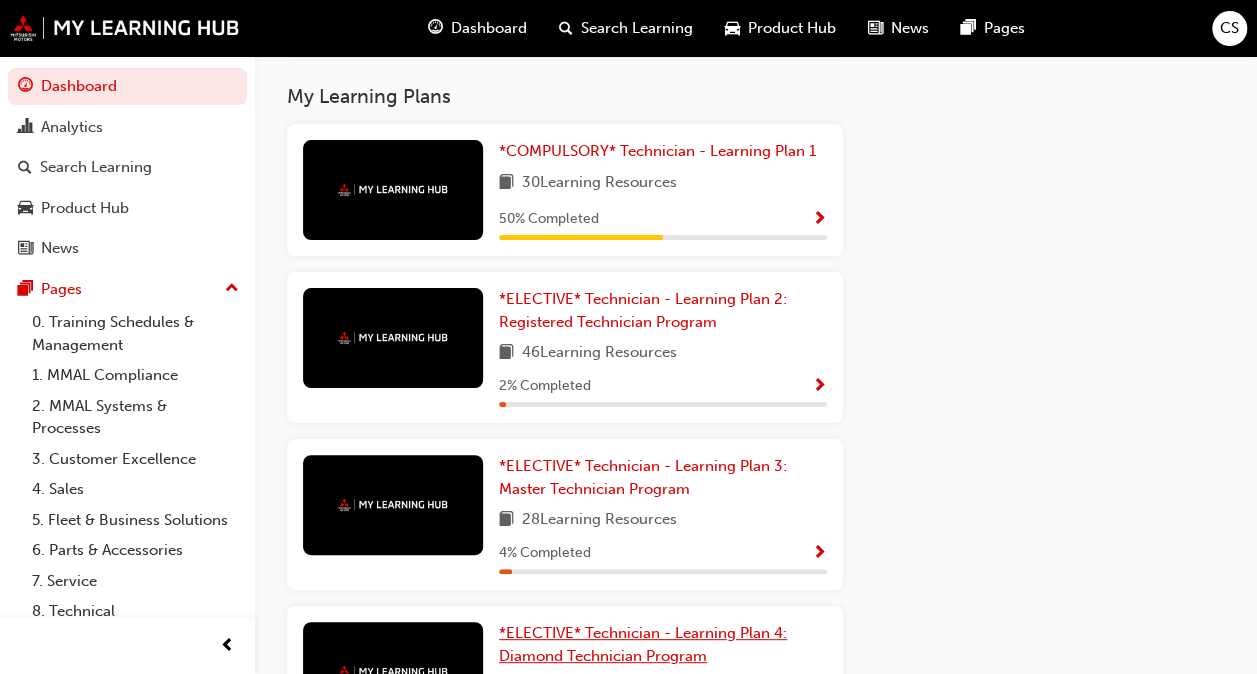 click on "*ELECTIVE* Technician - Learning Plan 4: Diamond Technician Program" at bounding box center [643, 644] 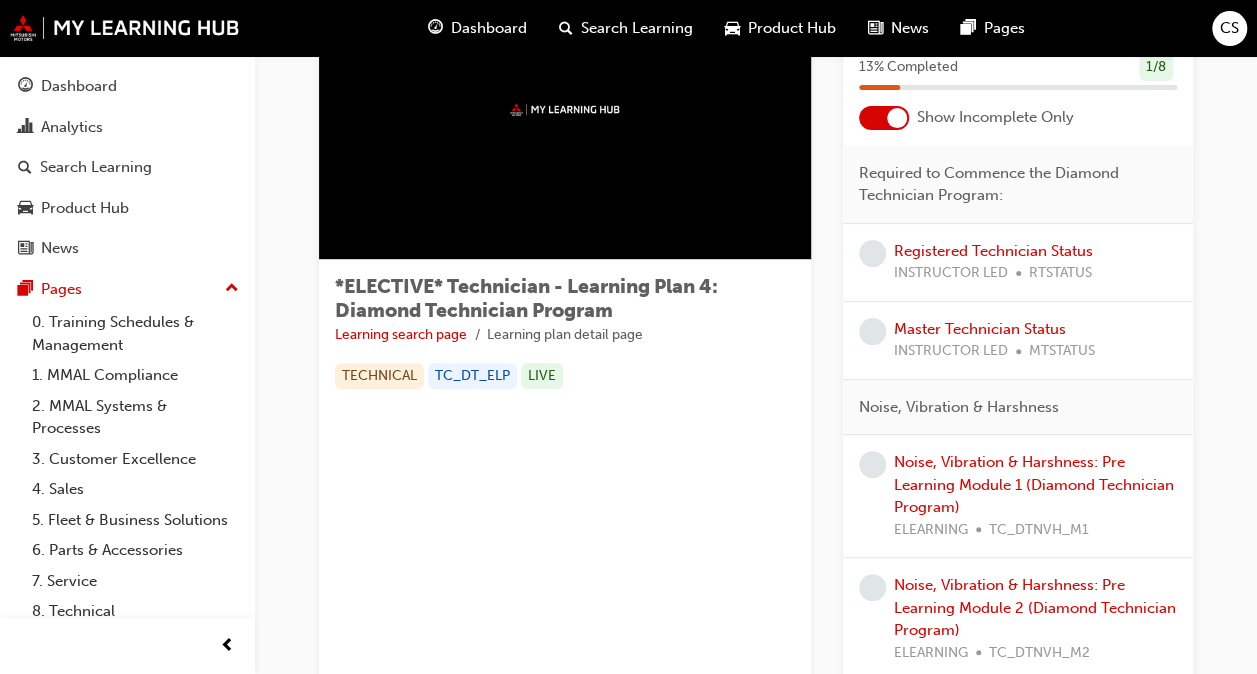 scroll, scrollTop: 0, scrollLeft: 0, axis: both 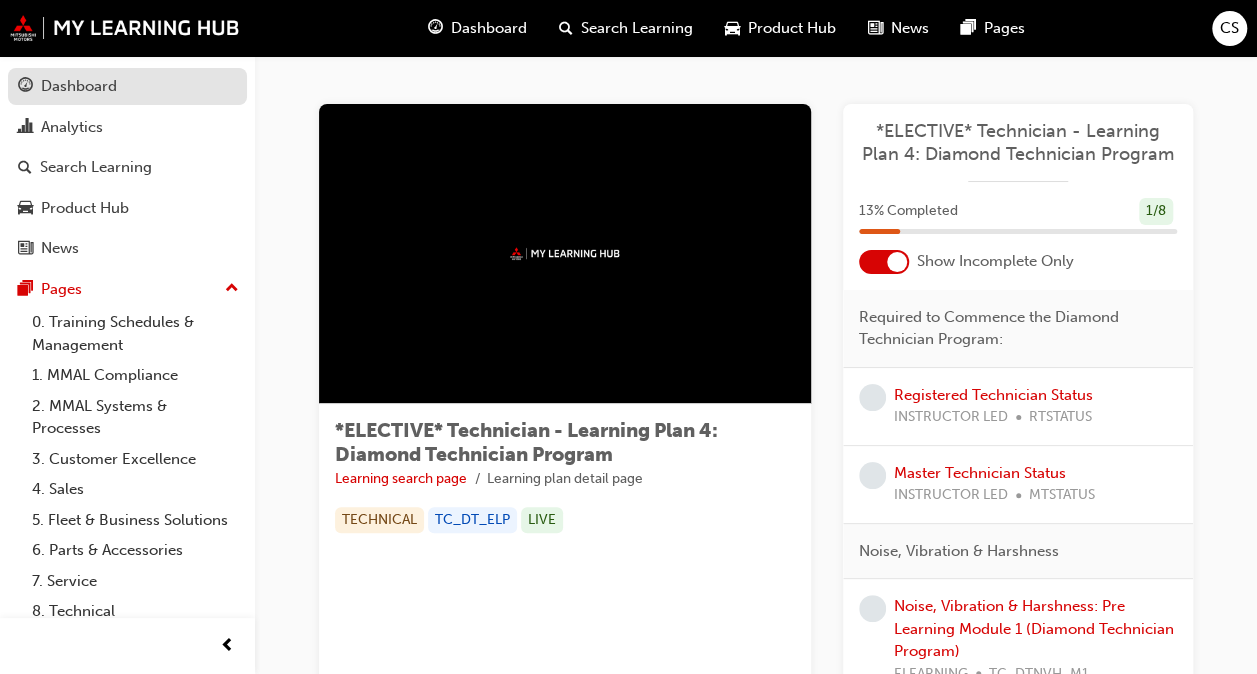 click on "Dashboard" at bounding box center [79, 86] 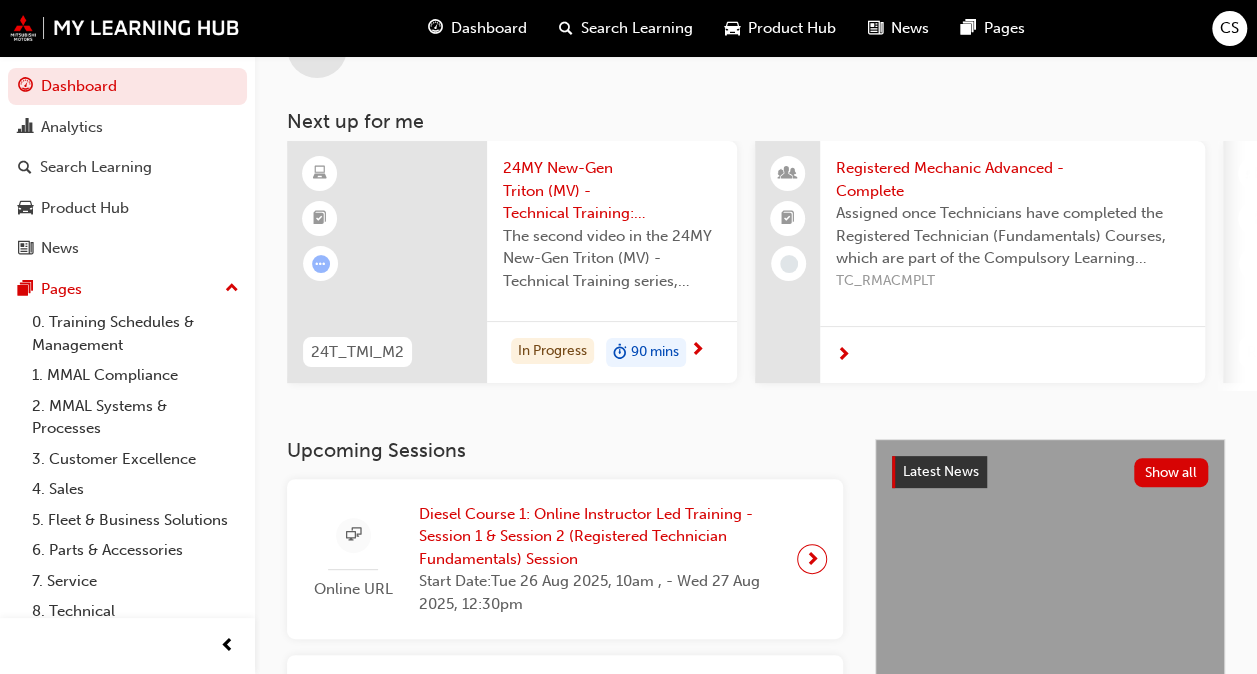 scroll, scrollTop: 0, scrollLeft: 0, axis: both 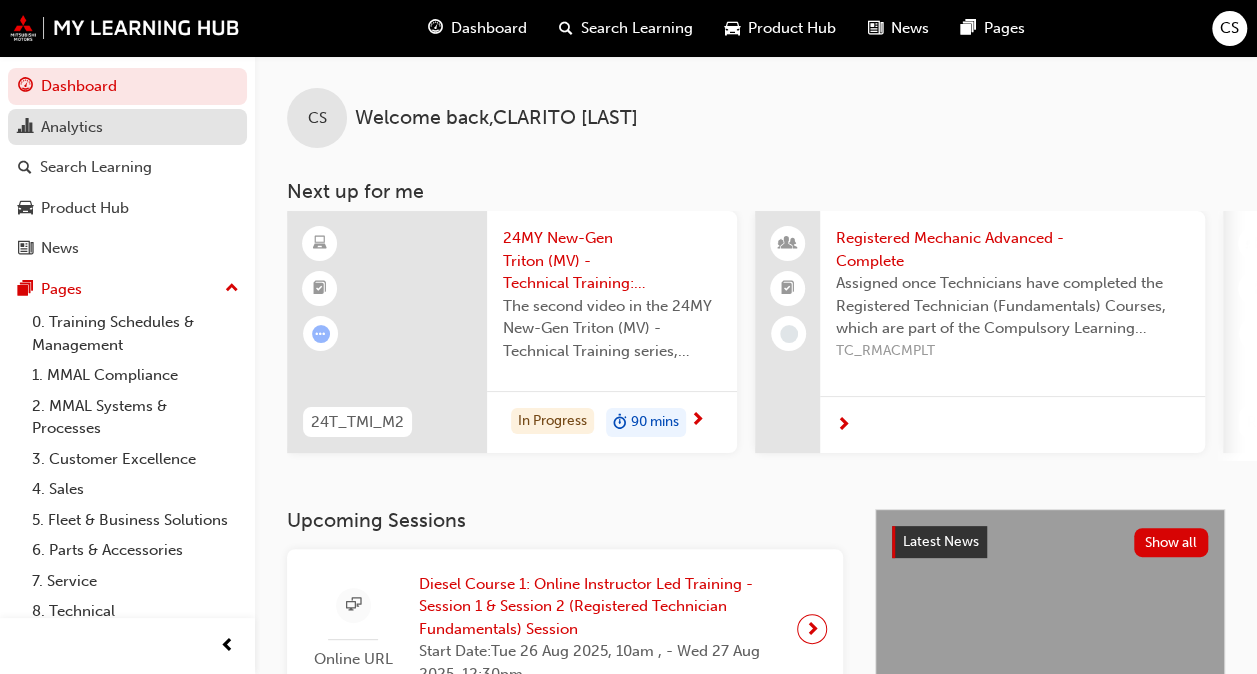 click on "Analytics" at bounding box center (127, 127) 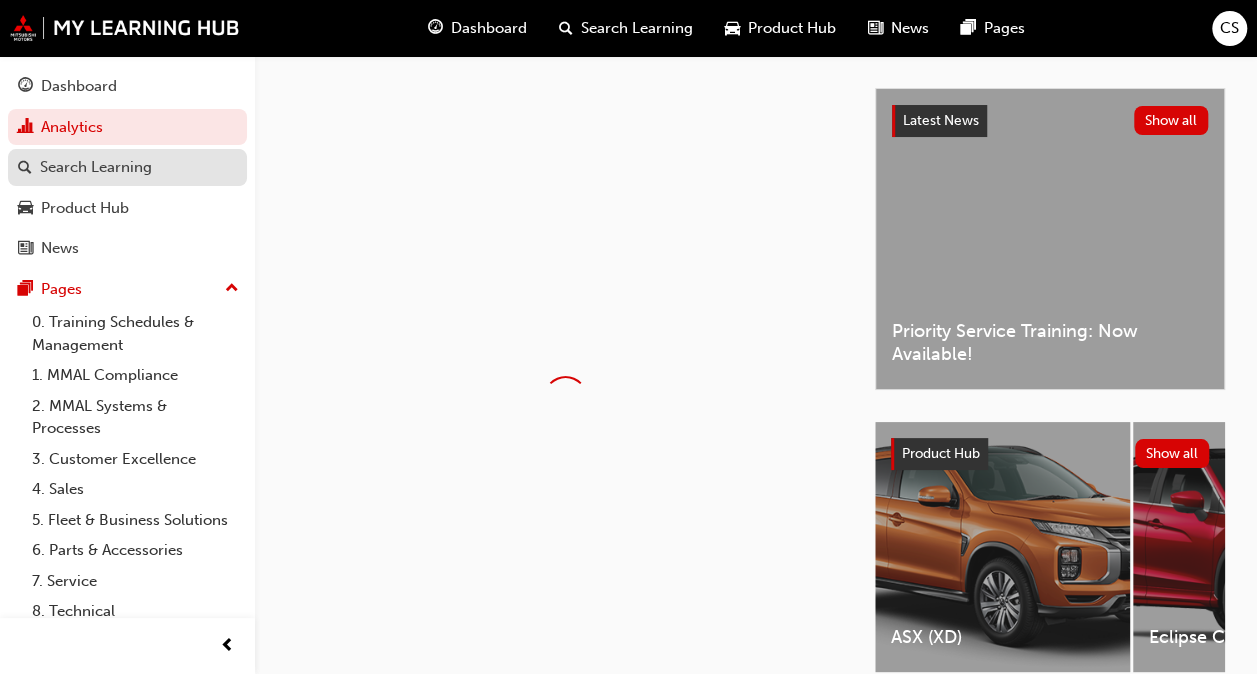 click on "Search Learning" at bounding box center (127, 167) 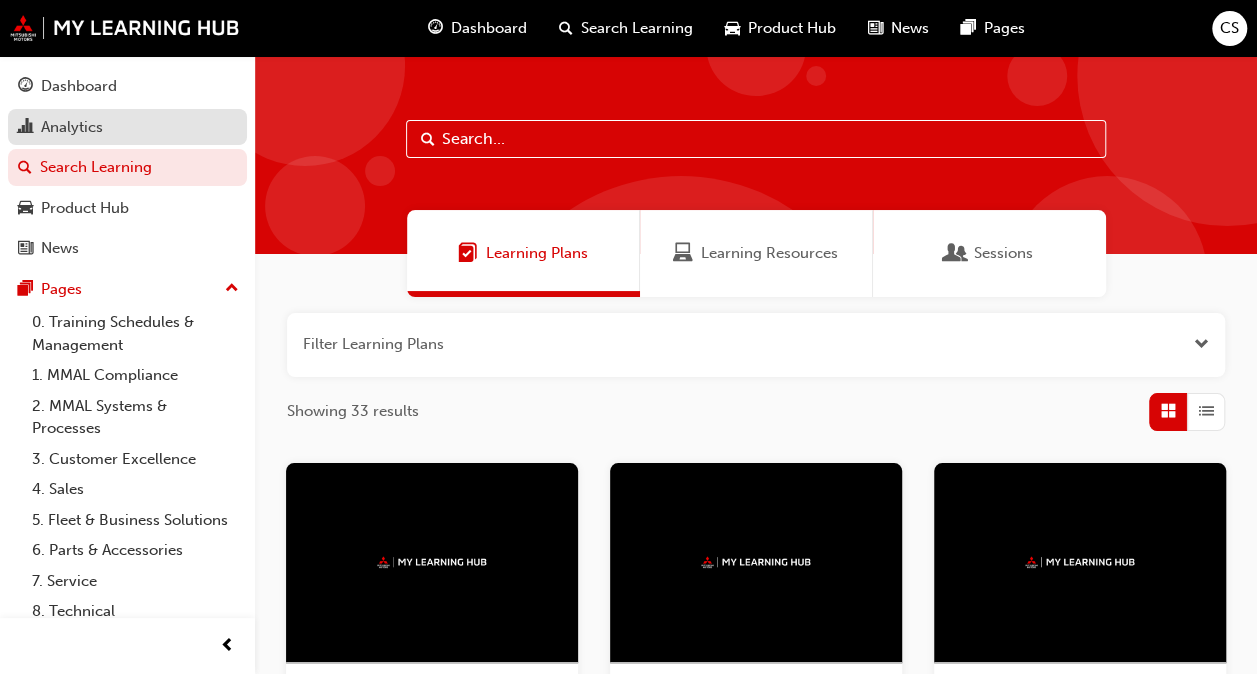 click on "Analytics" at bounding box center [127, 127] 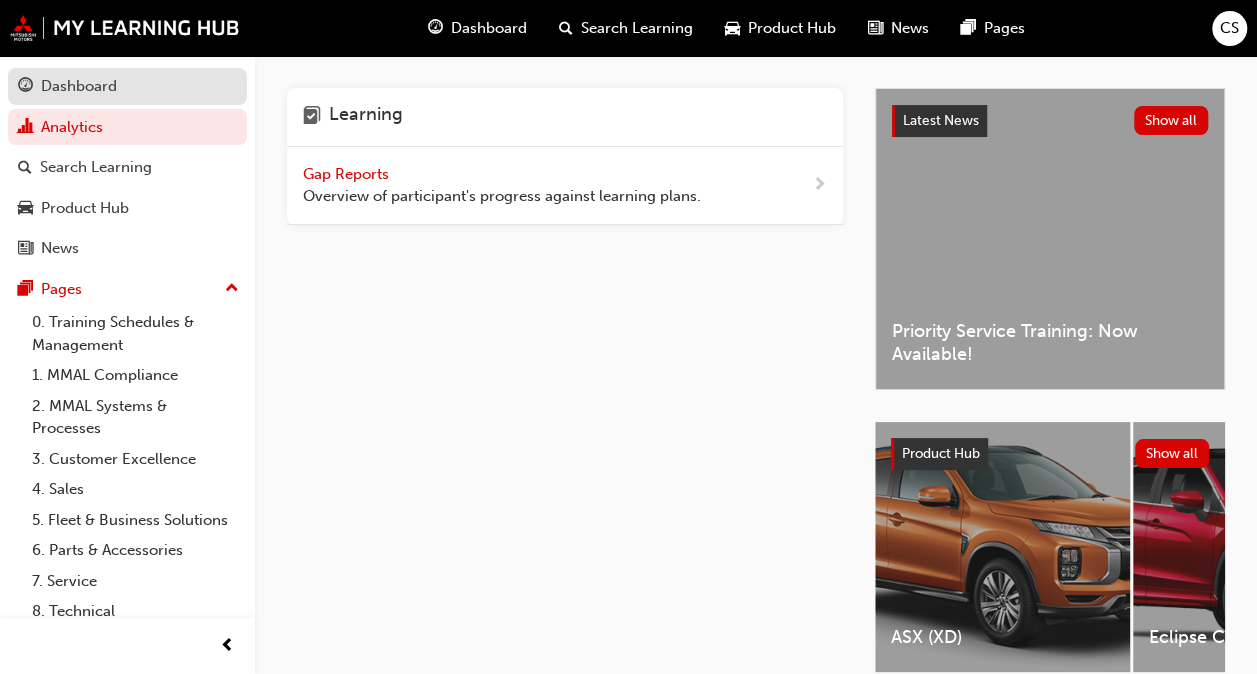 click on "Dashboard" at bounding box center [127, 86] 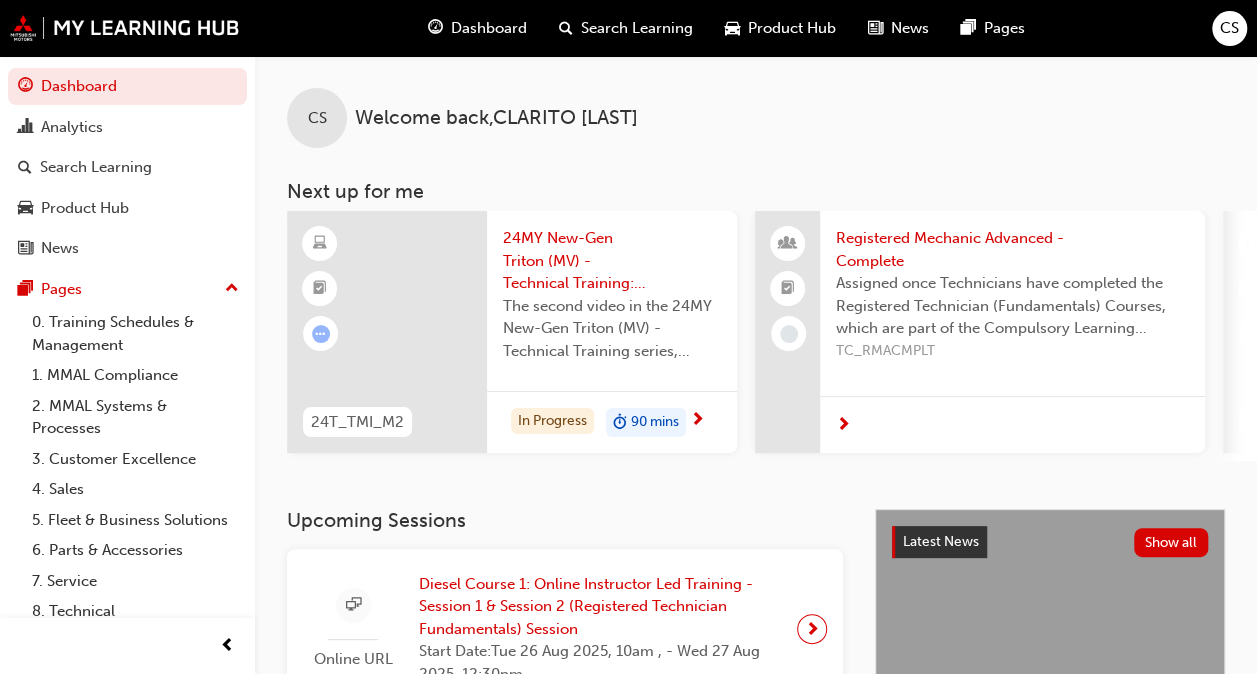 click on "CS" at bounding box center (317, 118) 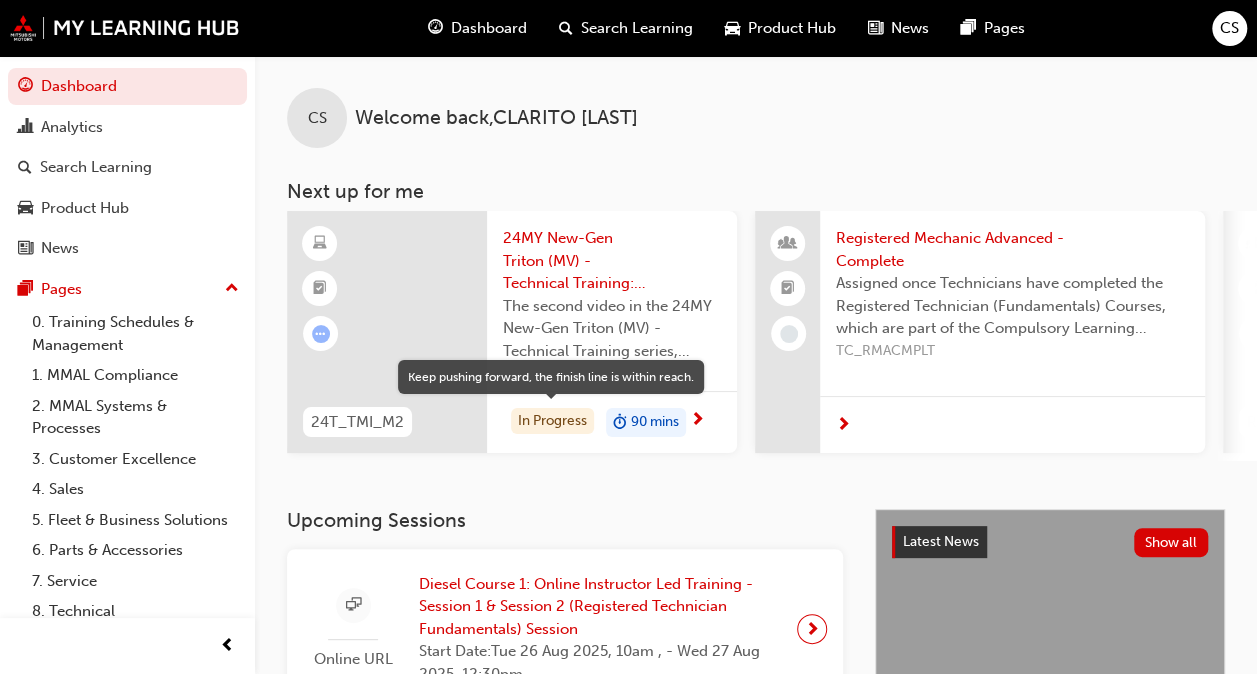 click on "In Progress" at bounding box center (552, 421) 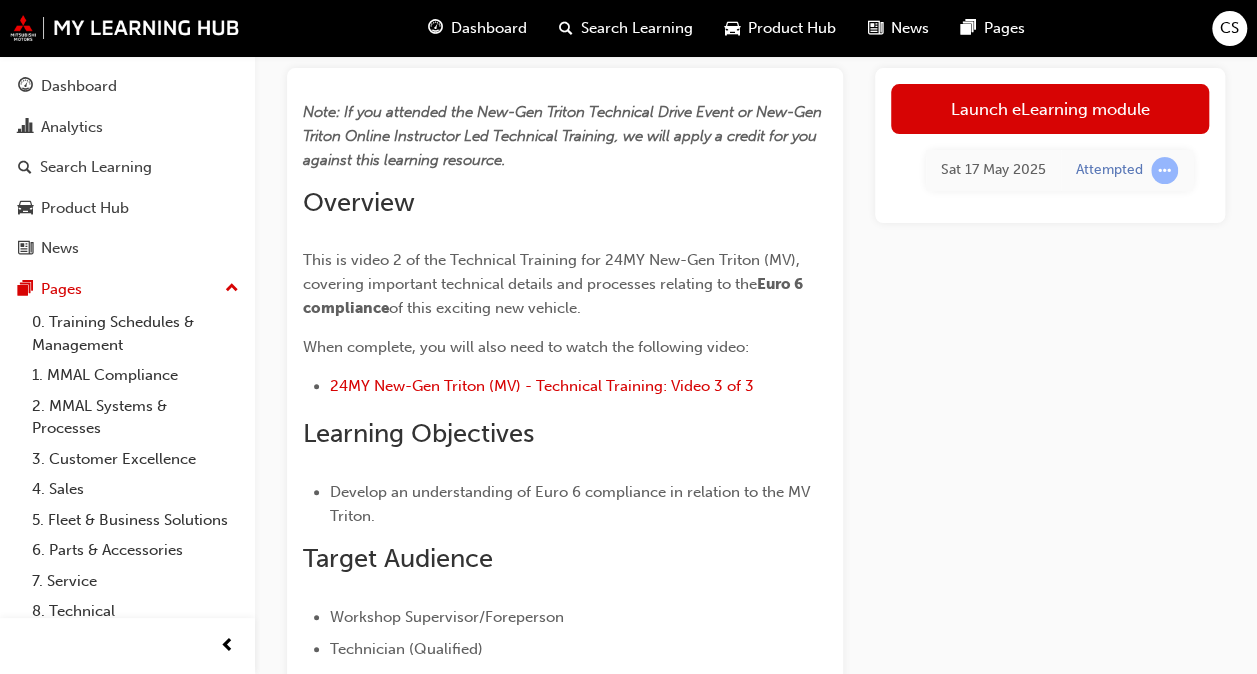 scroll, scrollTop: 0, scrollLeft: 0, axis: both 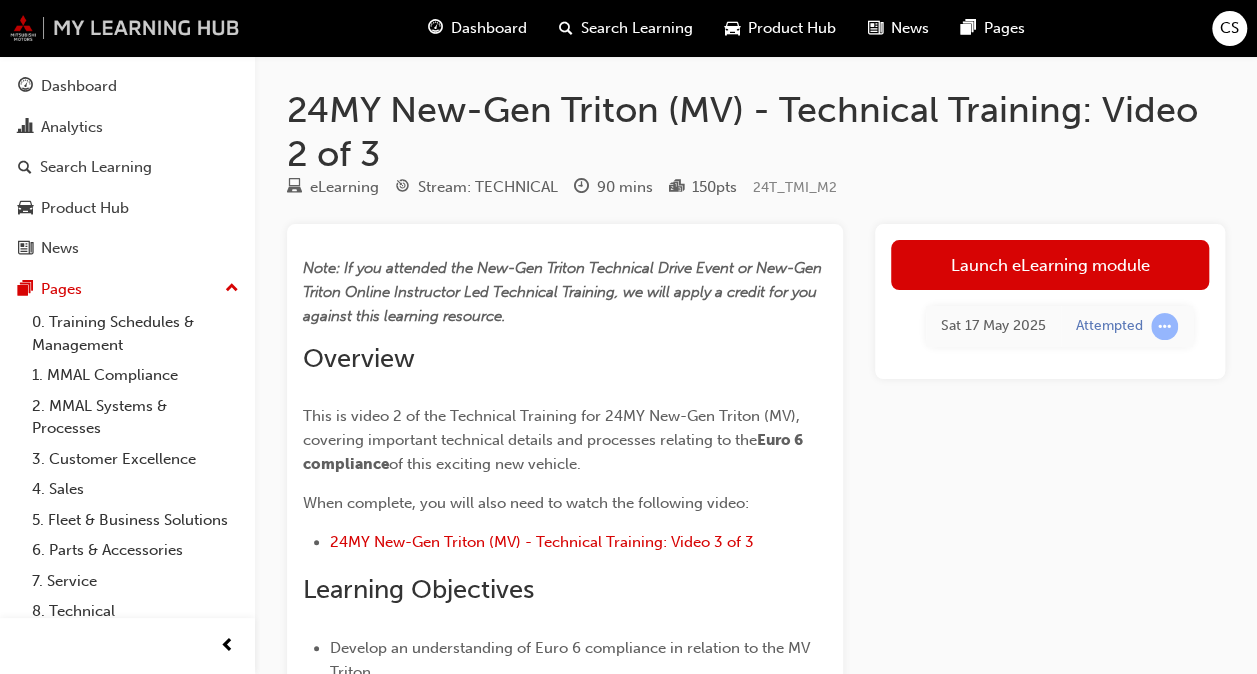 click at bounding box center (125, 28) 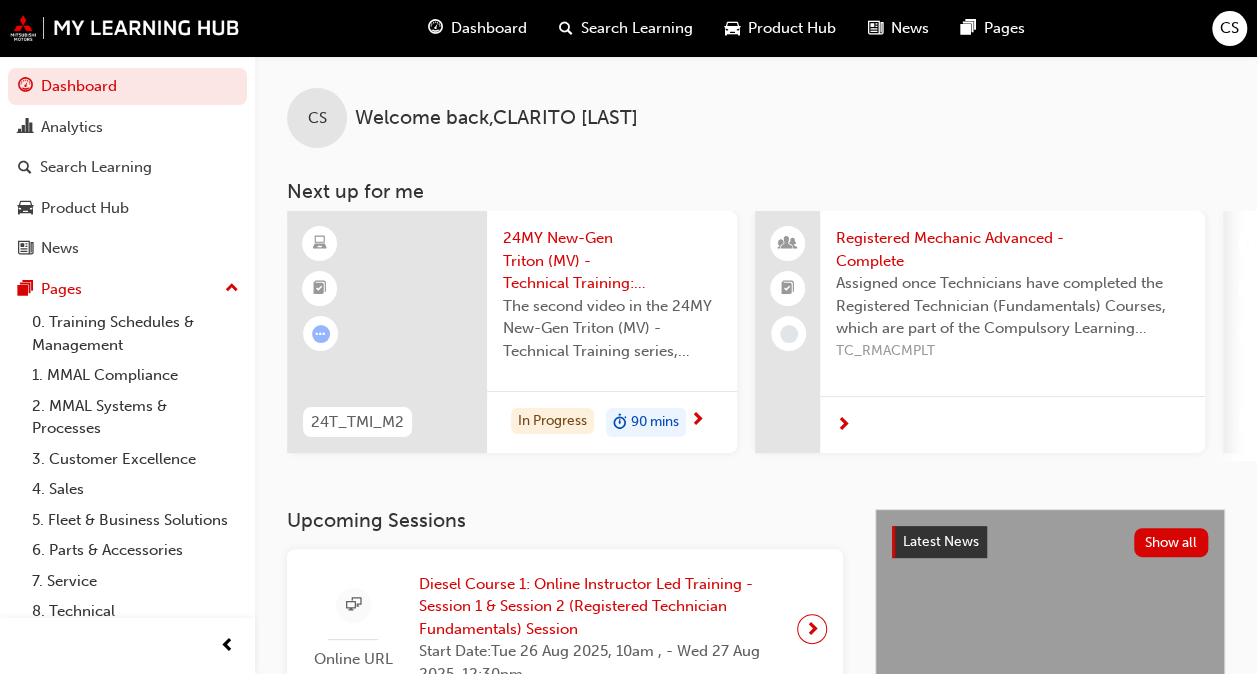 click on "Dashboard" at bounding box center (489, 28) 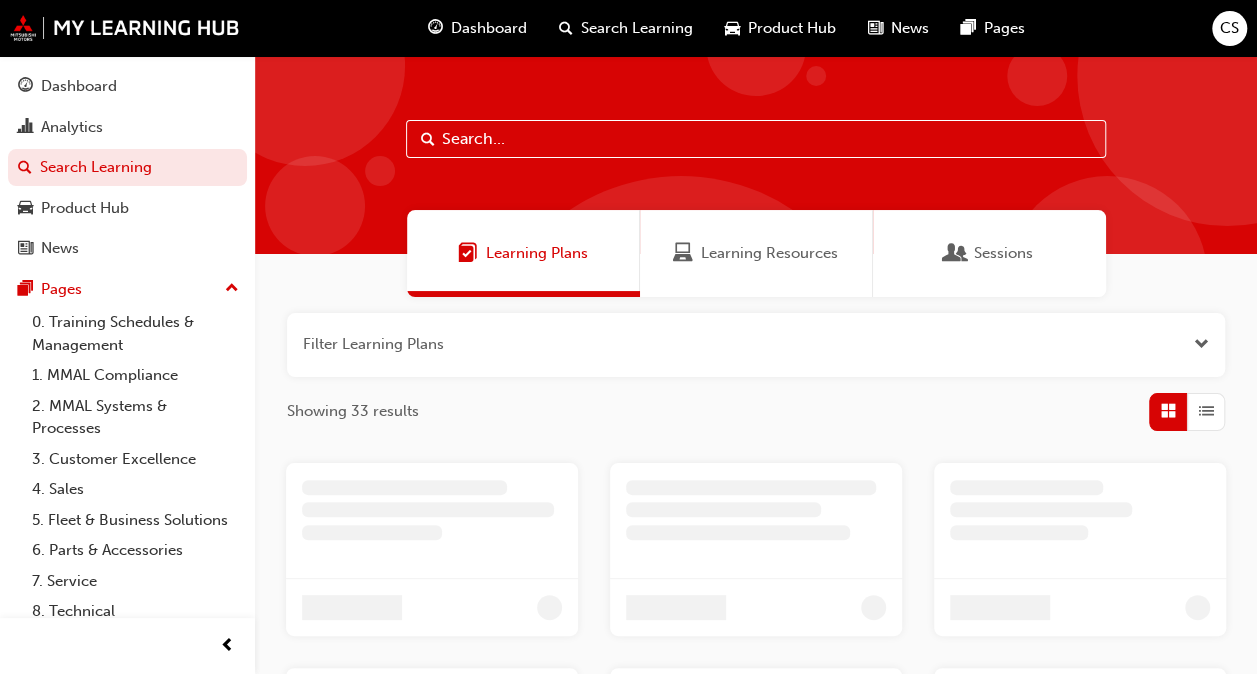 click on "Dashboard" at bounding box center [489, 28] 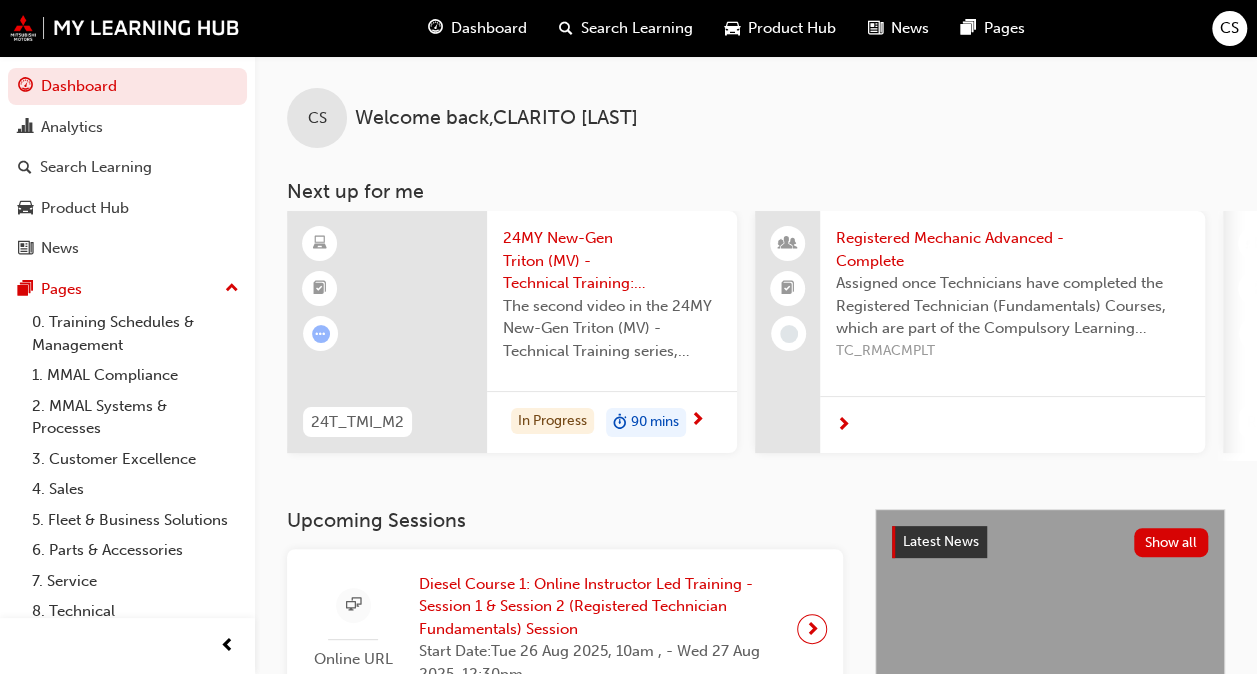 click on "Product Hub" at bounding box center [792, 28] 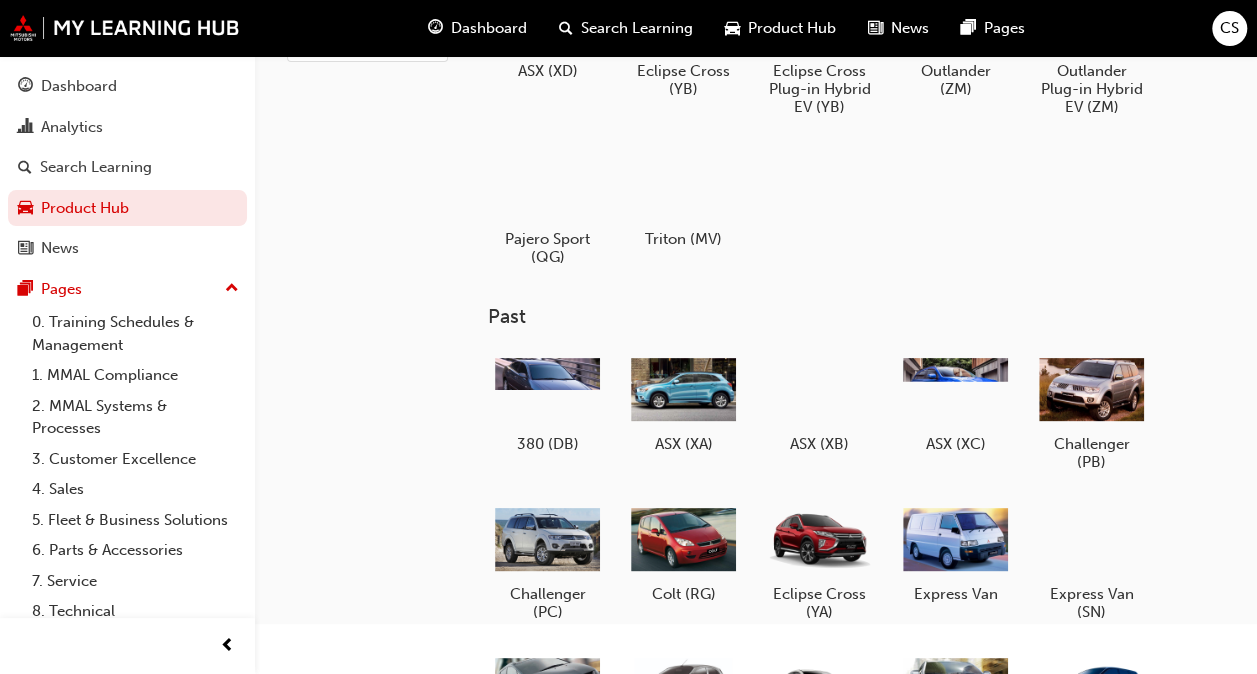 scroll, scrollTop: 0, scrollLeft: 0, axis: both 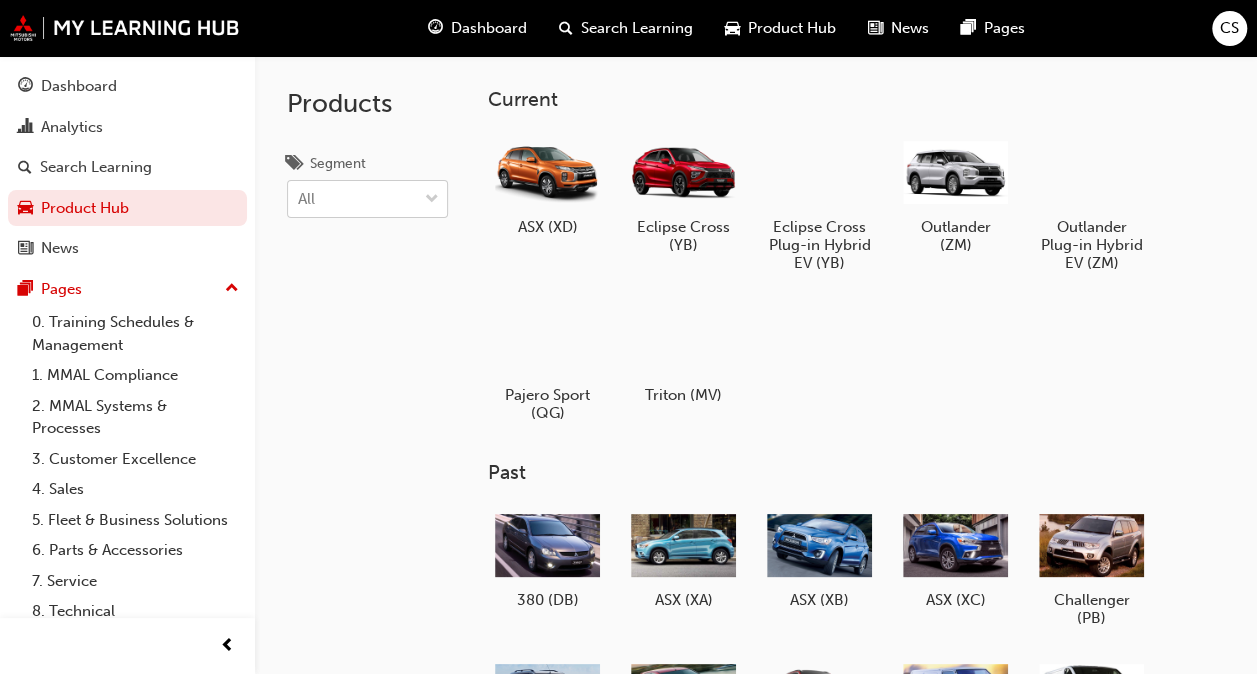 click on "All" at bounding box center [352, 199] 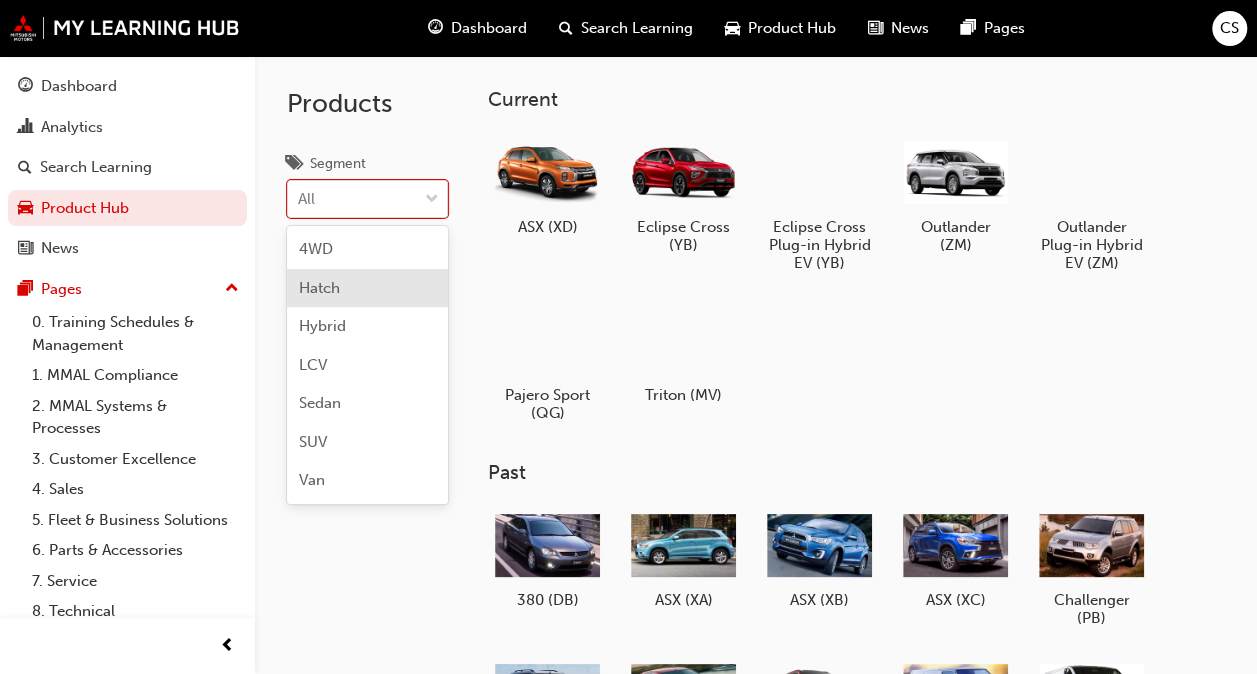 click on "ASX (XD)" at bounding box center (547, 203) 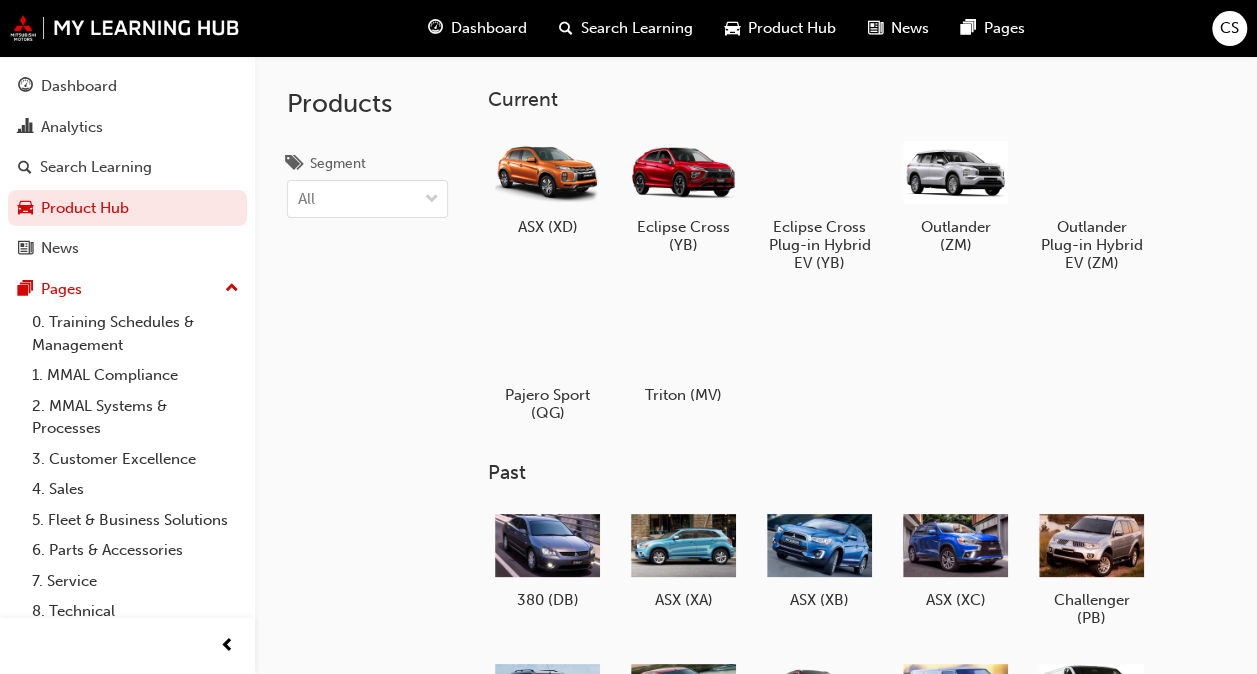 click on "Dashboard" at bounding box center (489, 28) 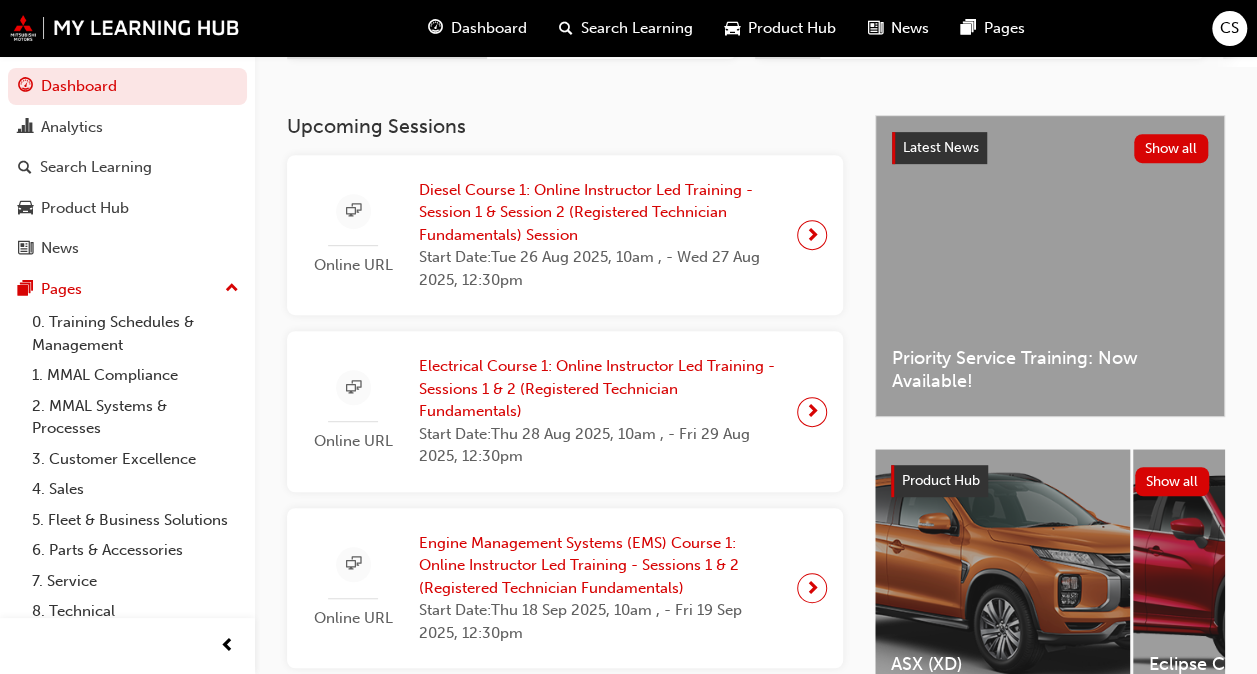 scroll, scrollTop: 200, scrollLeft: 0, axis: vertical 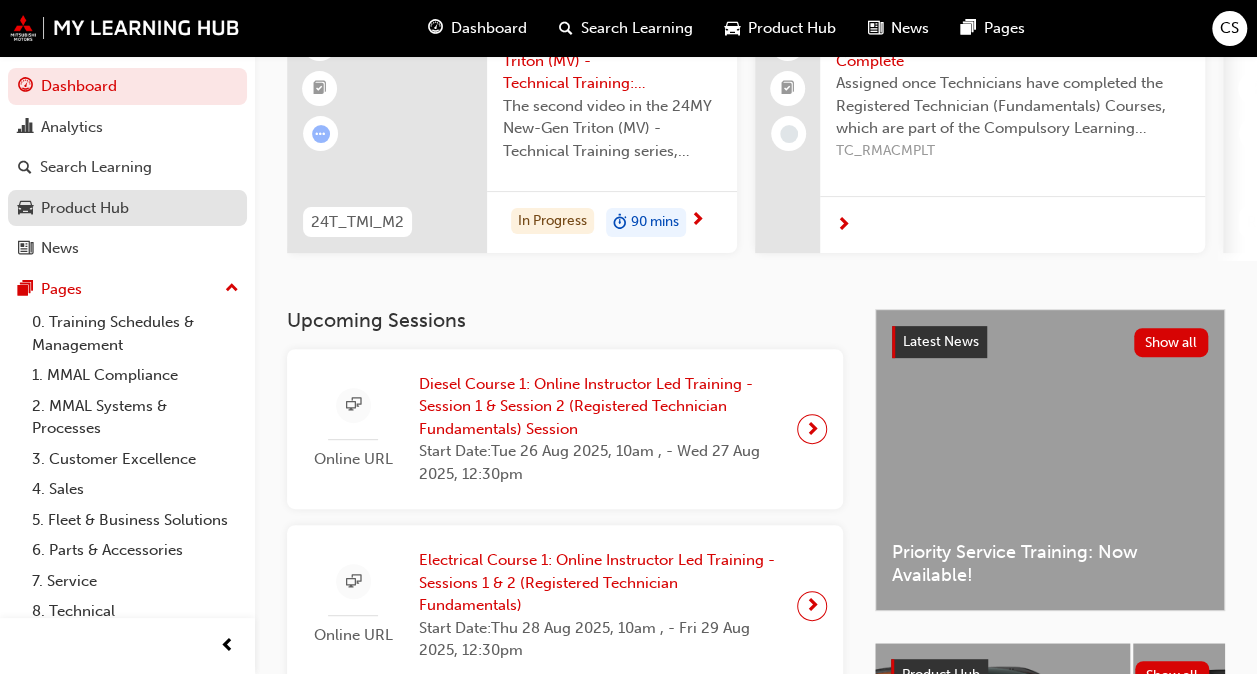 click on "Product Hub" at bounding box center [127, 208] 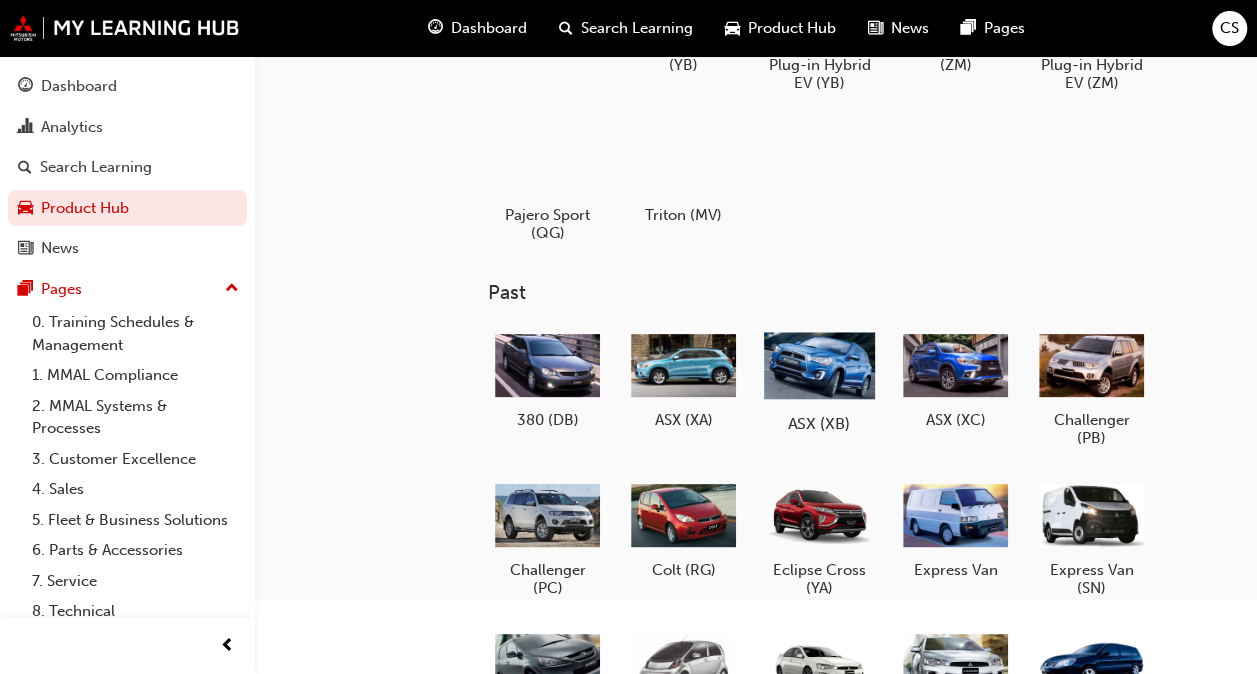 scroll, scrollTop: 0, scrollLeft: 0, axis: both 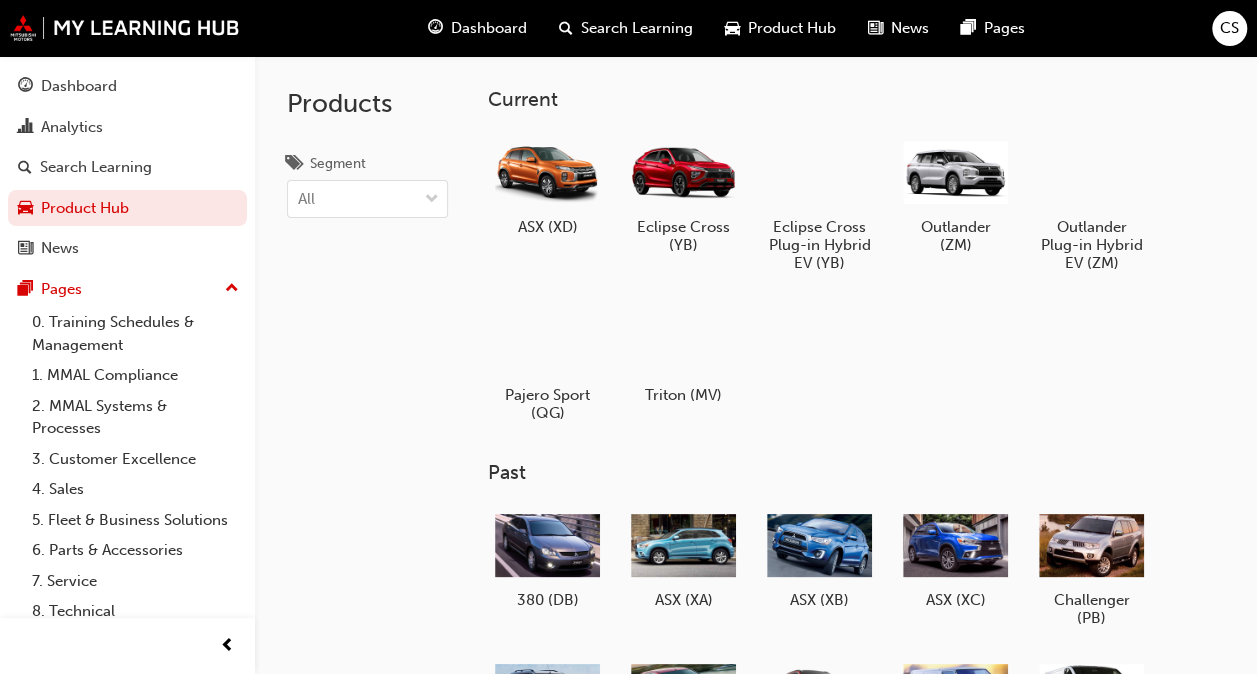 click at bounding box center (875, 28) 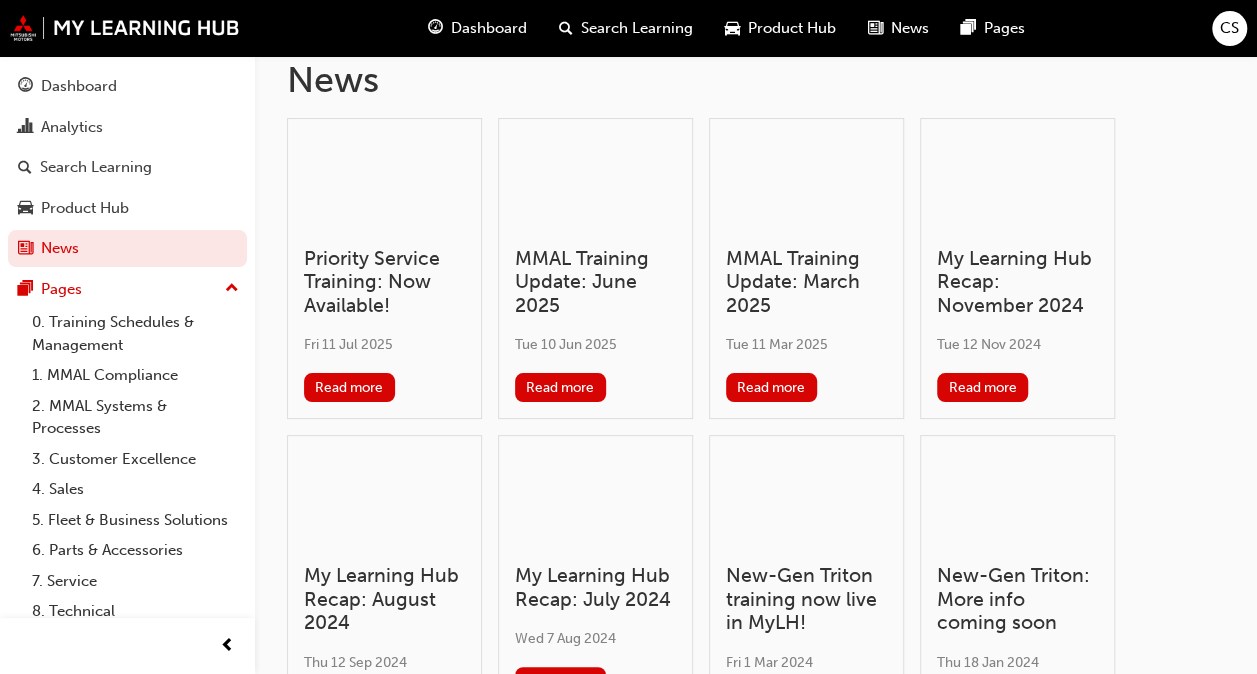 scroll, scrollTop: 0, scrollLeft: 0, axis: both 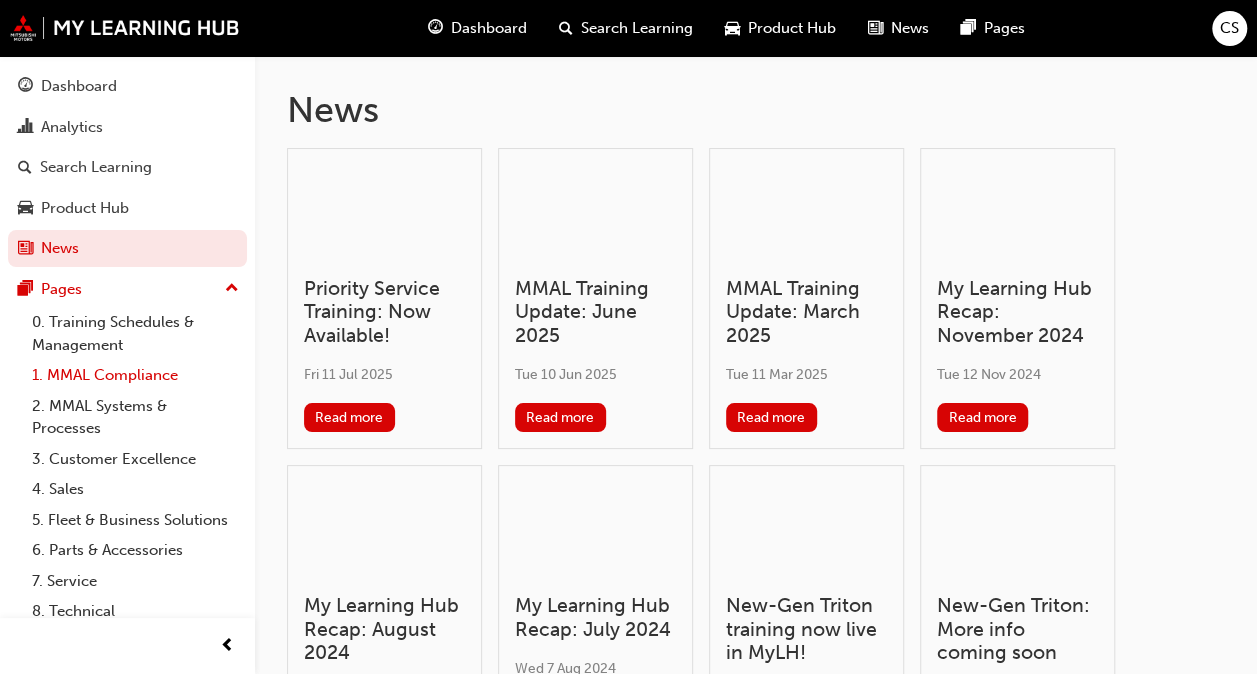 click on "1. MMAL Compliance" at bounding box center [135, 375] 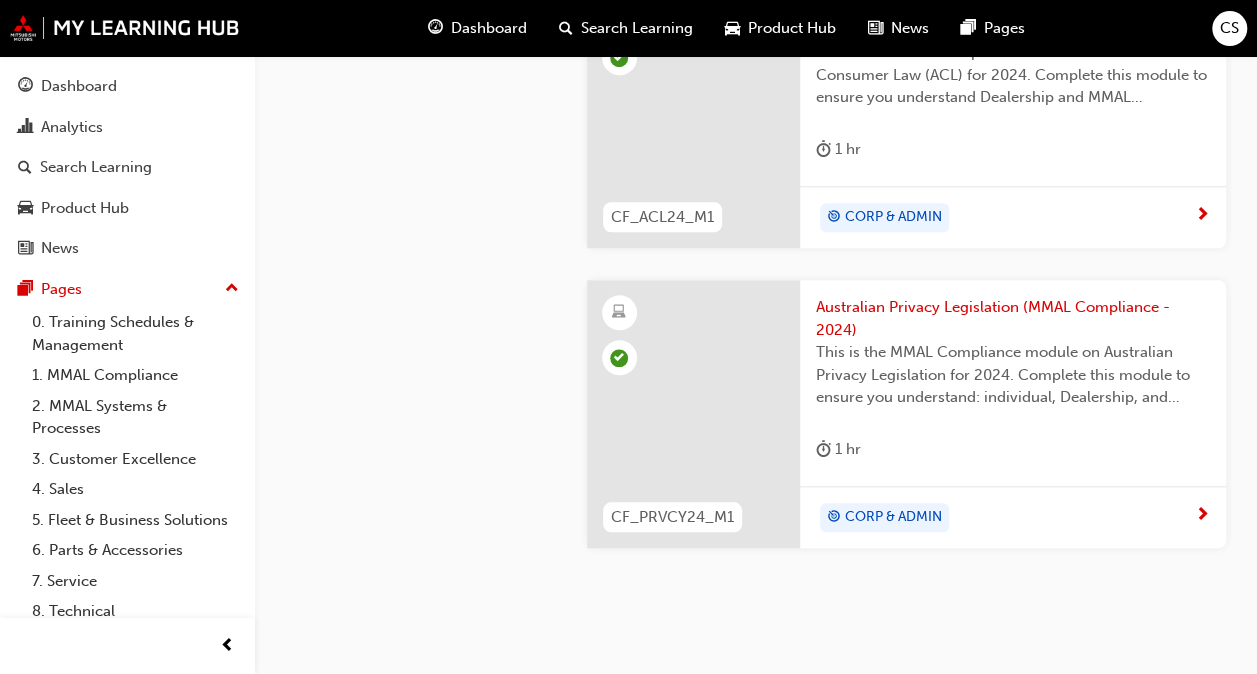 scroll, scrollTop: 938, scrollLeft: 0, axis: vertical 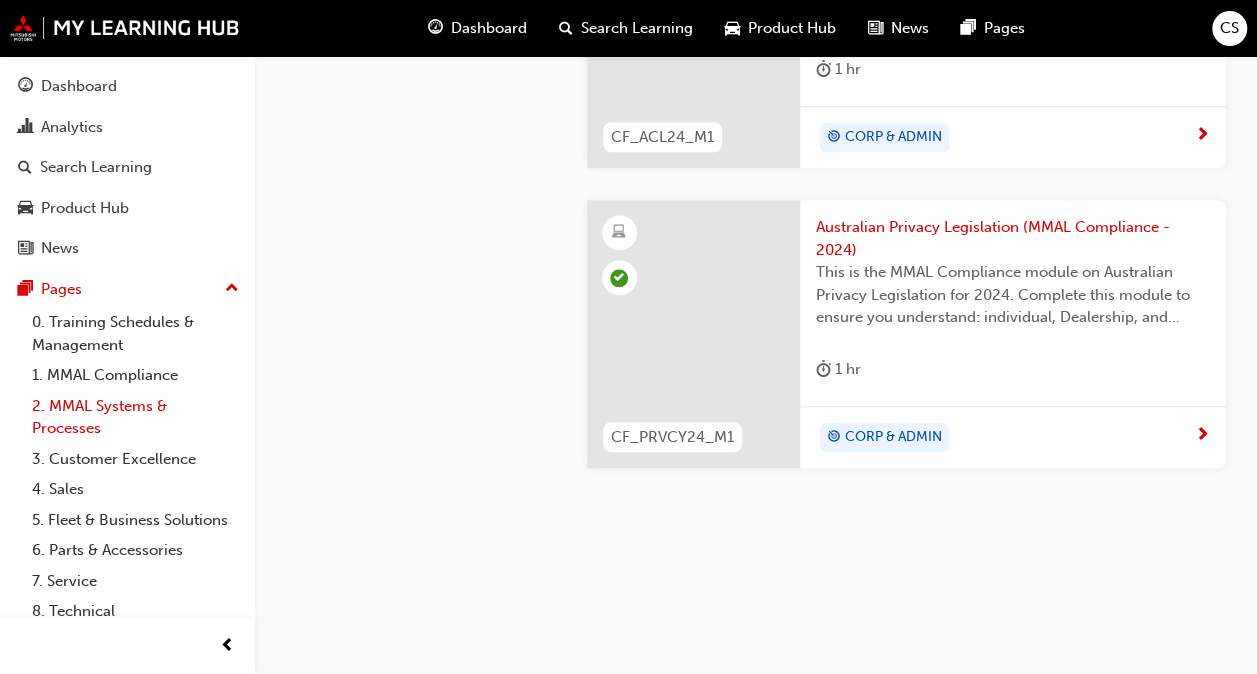 click on "2. MMAL Systems & Processes" at bounding box center [135, 417] 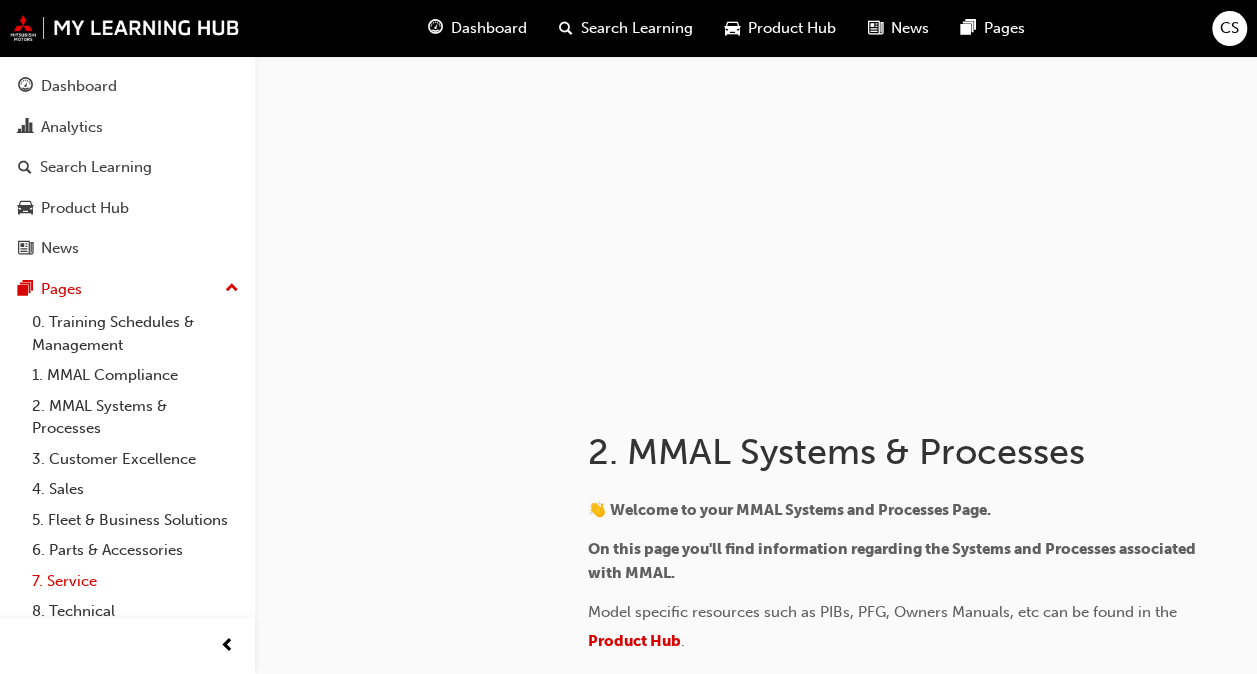 click on "7. Service" at bounding box center [135, 581] 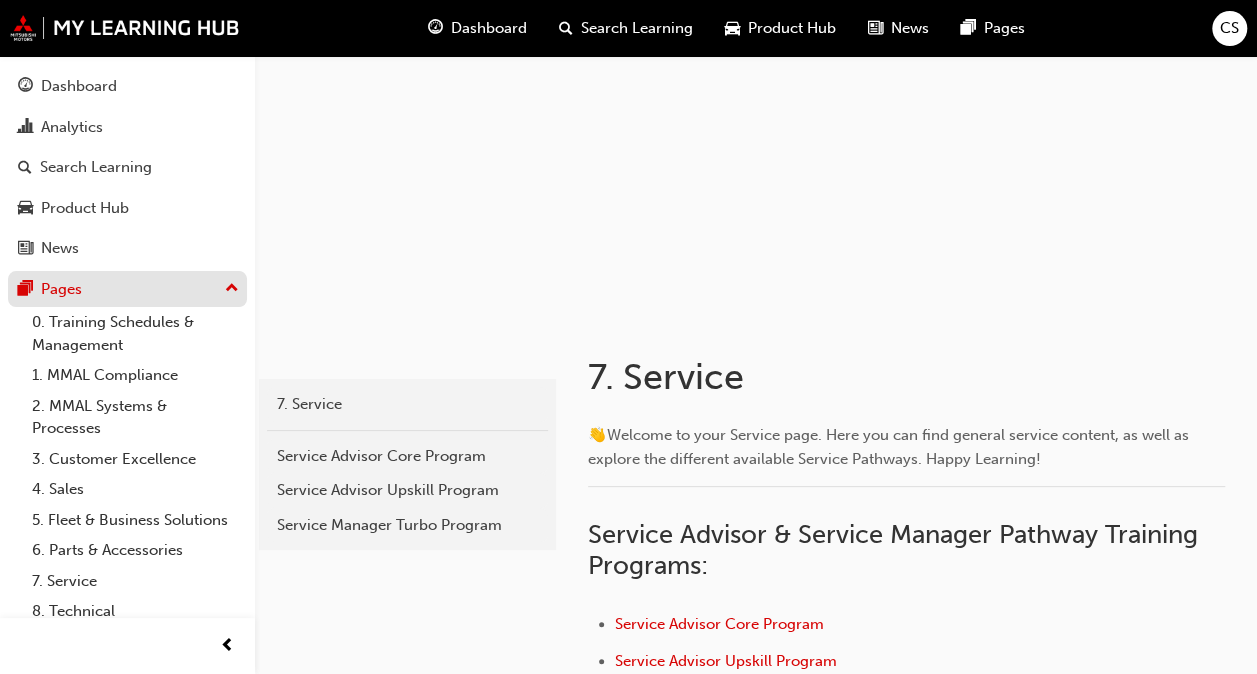 scroll, scrollTop: 74, scrollLeft: 0, axis: vertical 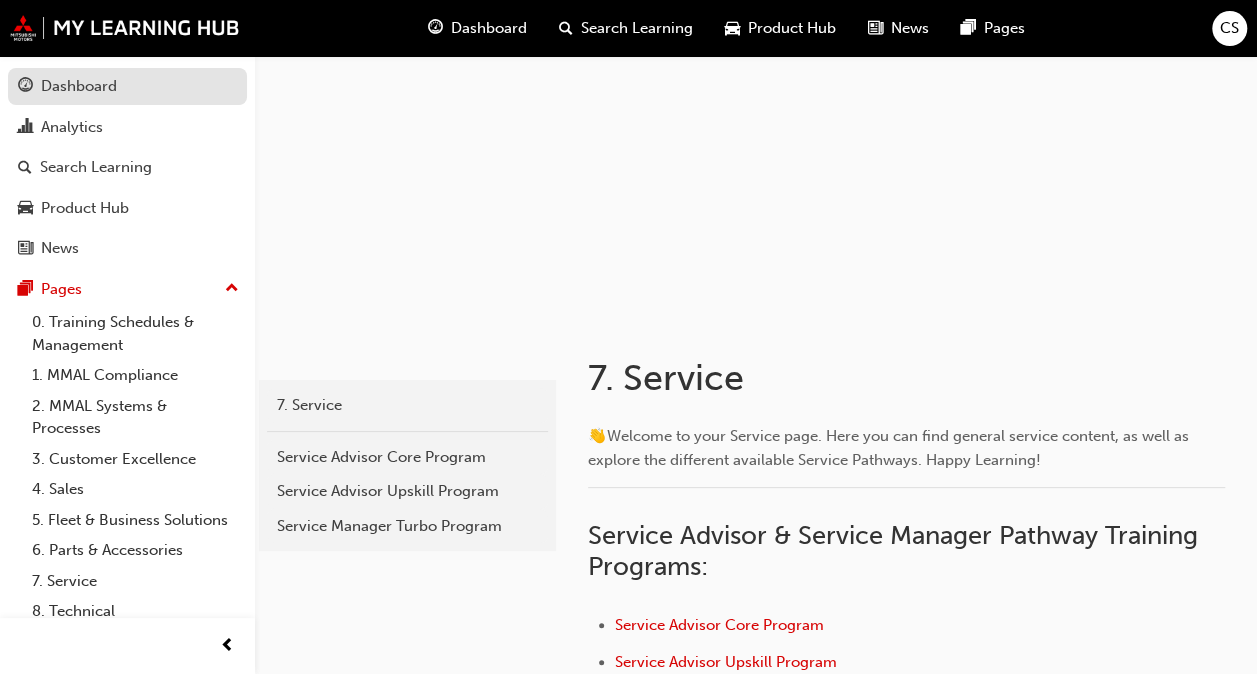 click on "Dashboard" at bounding box center (79, 86) 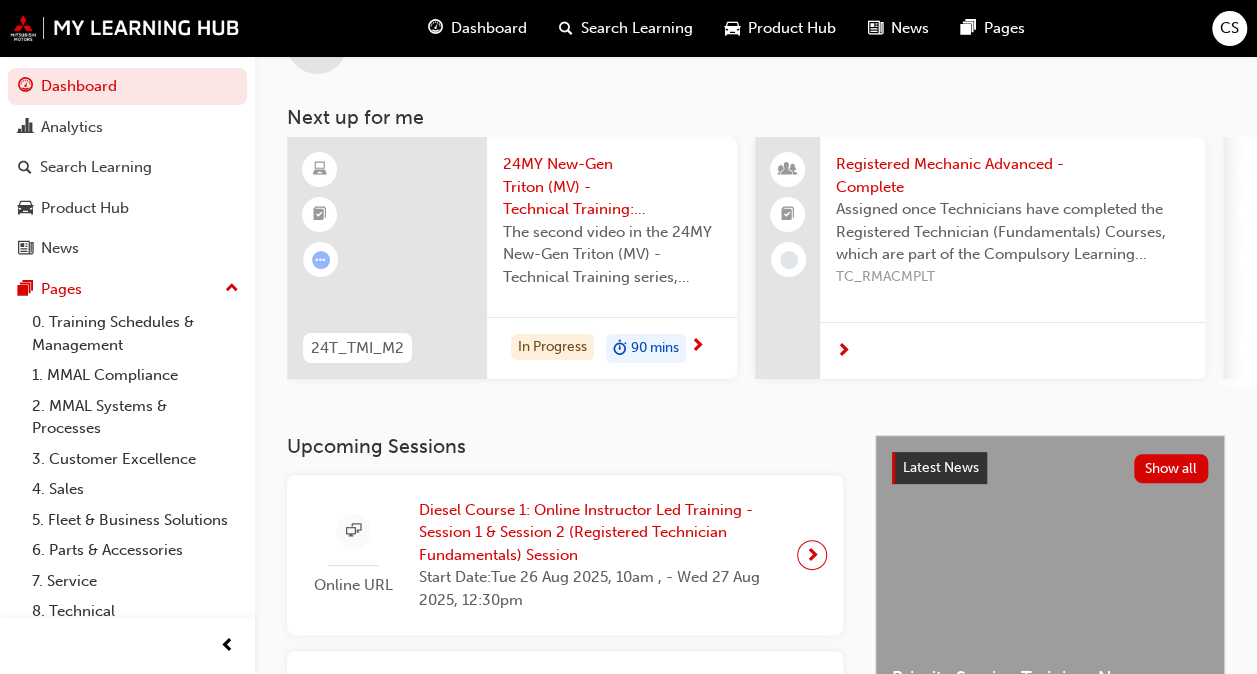 click at bounding box center [1323, 258] 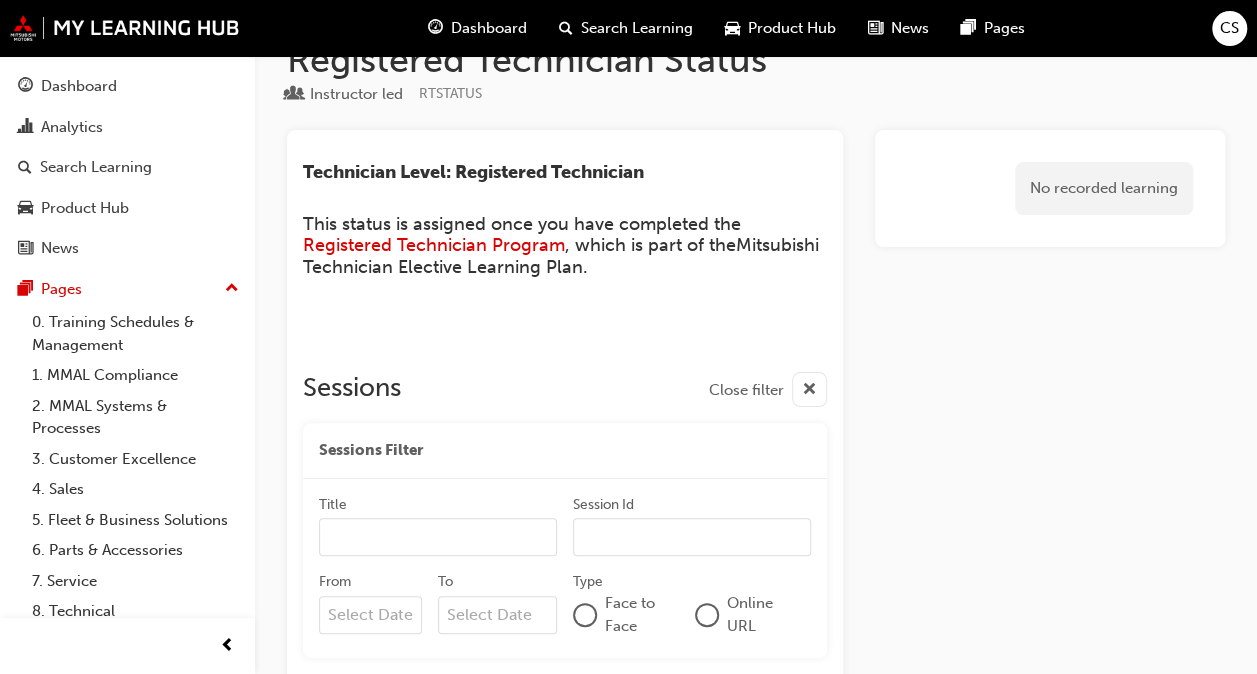 scroll, scrollTop: 0, scrollLeft: 0, axis: both 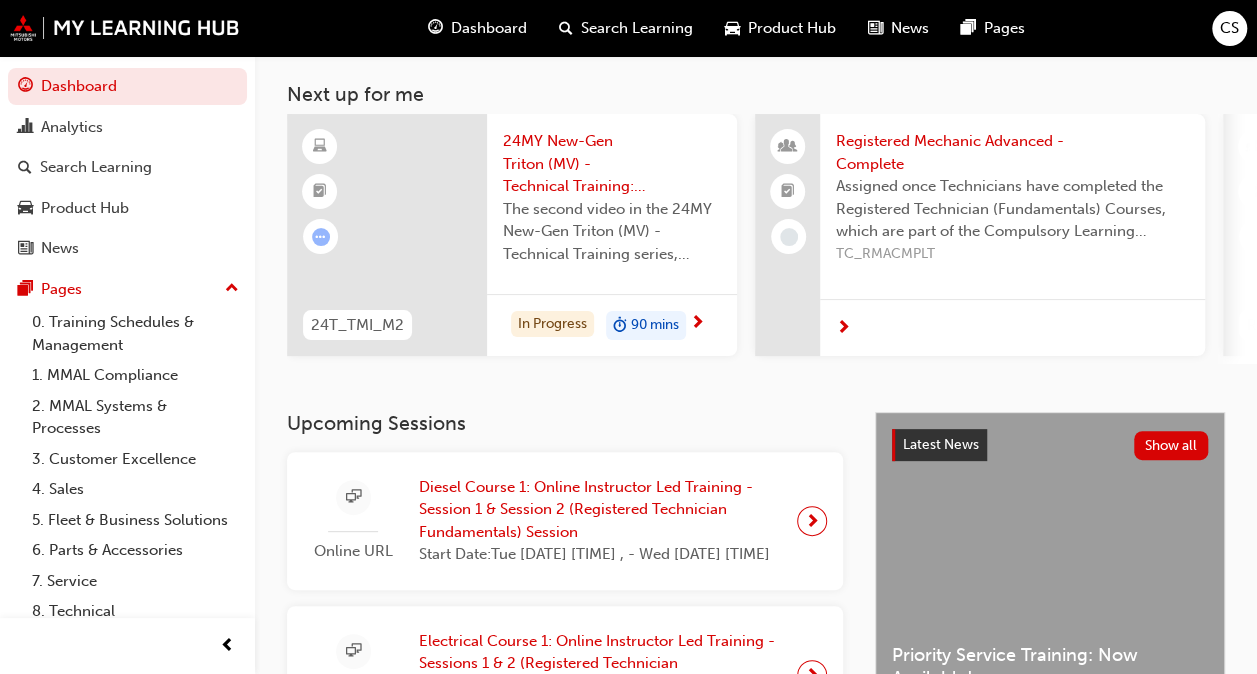 click at bounding box center [843, 329] 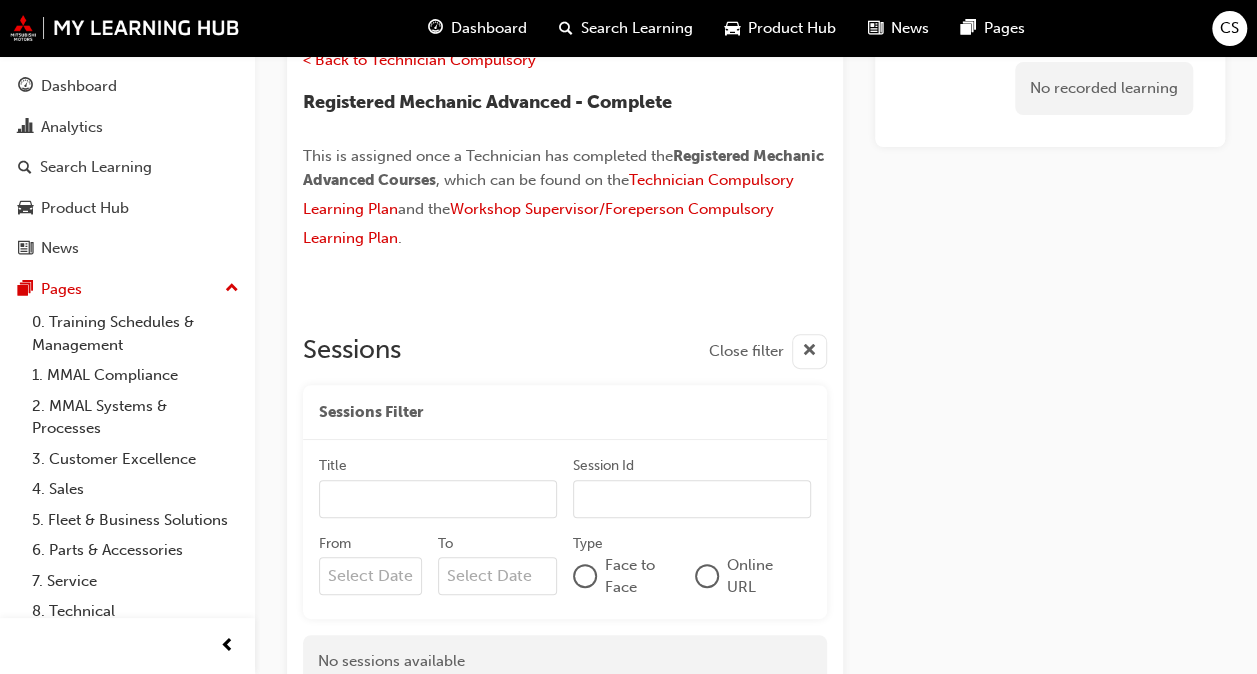 scroll, scrollTop: 0, scrollLeft: 0, axis: both 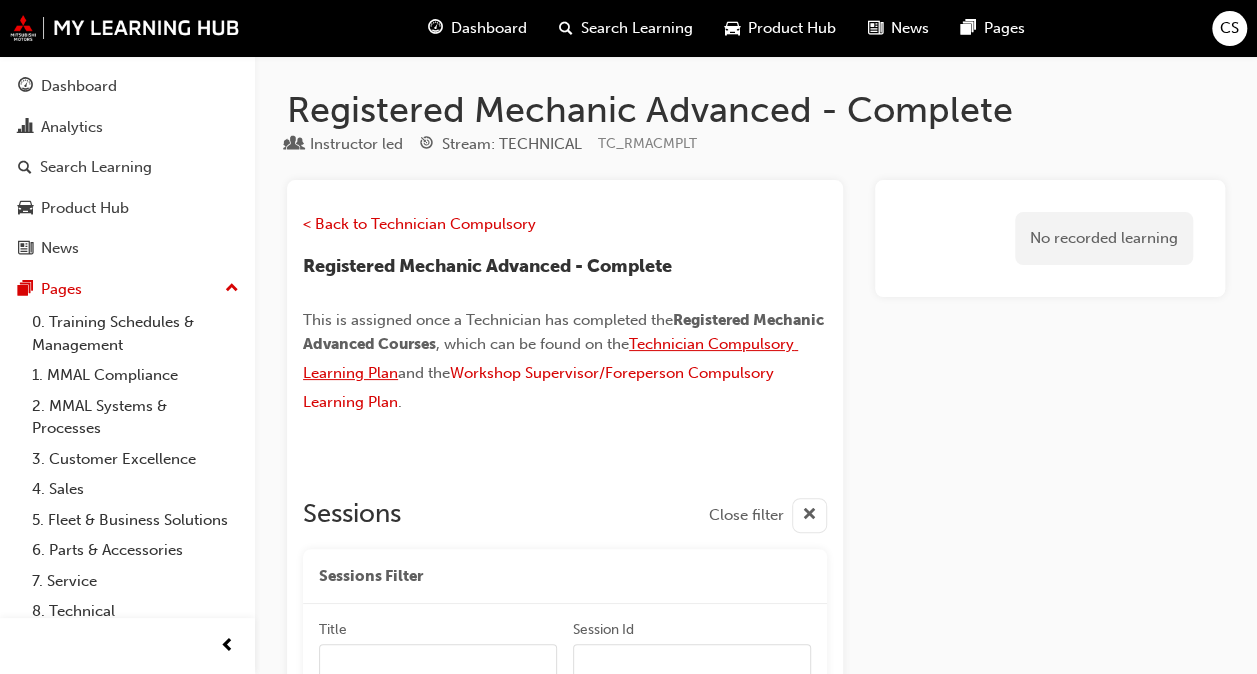click on "Technician Compulsory Learning Plan" at bounding box center (550, 358) 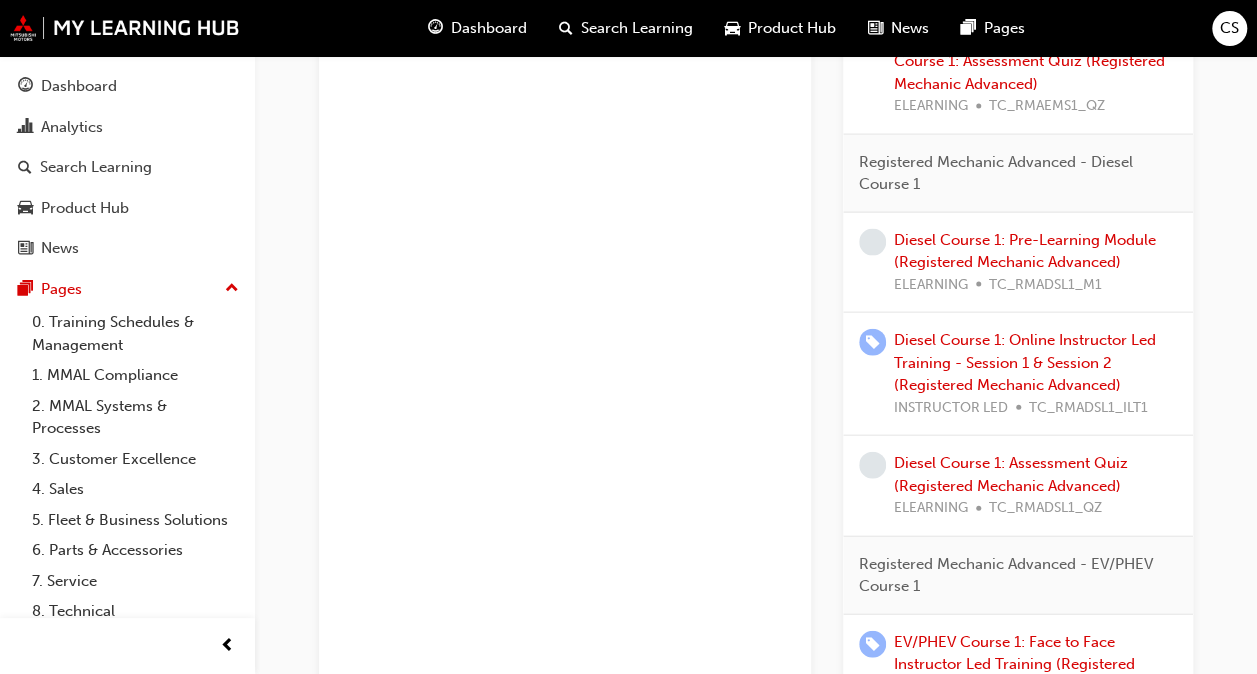 scroll, scrollTop: 2342, scrollLeft: 0, axis: vertical 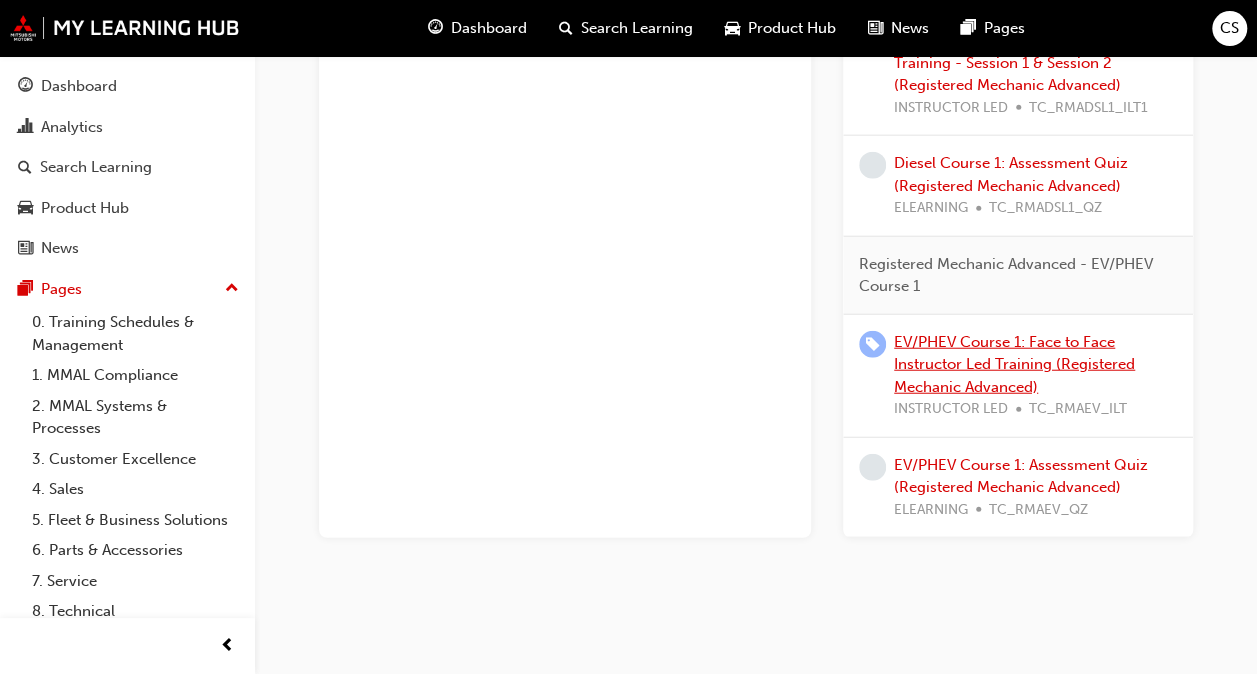 click on "EV/PHEV Course 1: Face to Face Instructor Led Training (Registered Mechanic Advanced)" at bounding box center [1014, 364] 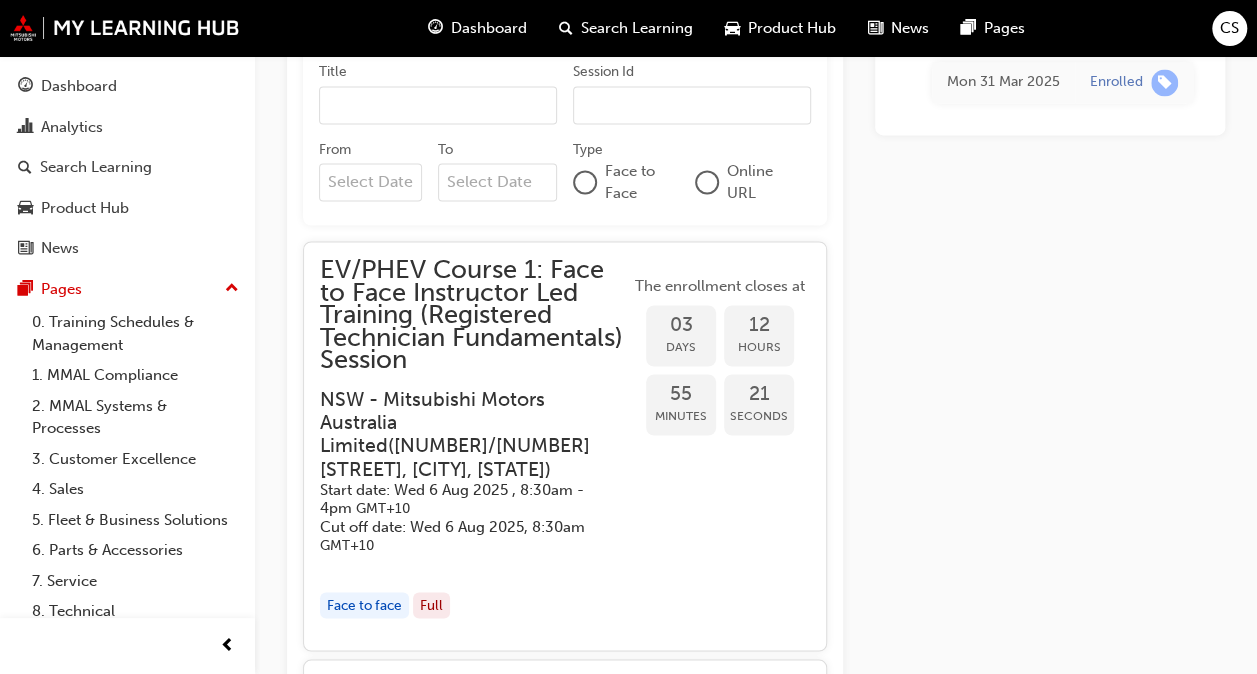 scroll, scrollTop: 1600, scrollLeft: 0, axis: vertical 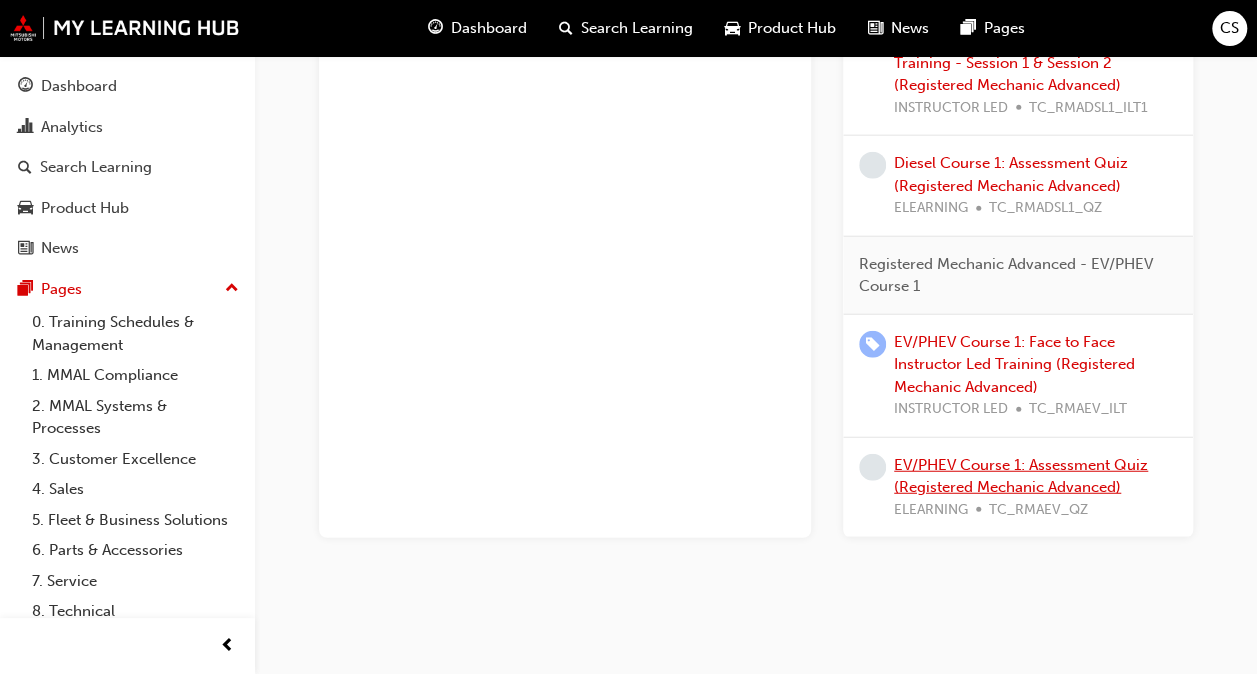 click on "EV/PHEV Course 1: Assessment Quiz (Registered Mechanic Advanced)" at bounding box center (1021, 476) 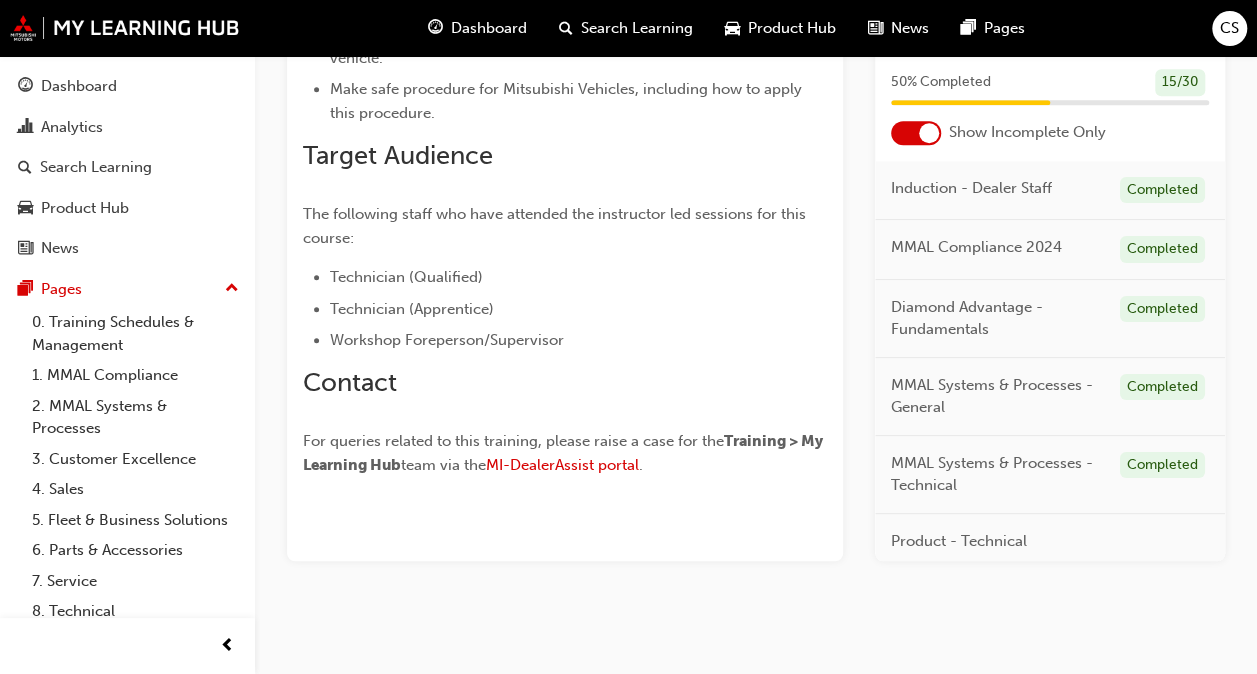 scroll, scrollTop: 893, scrollLeft: 0, axis: vertical 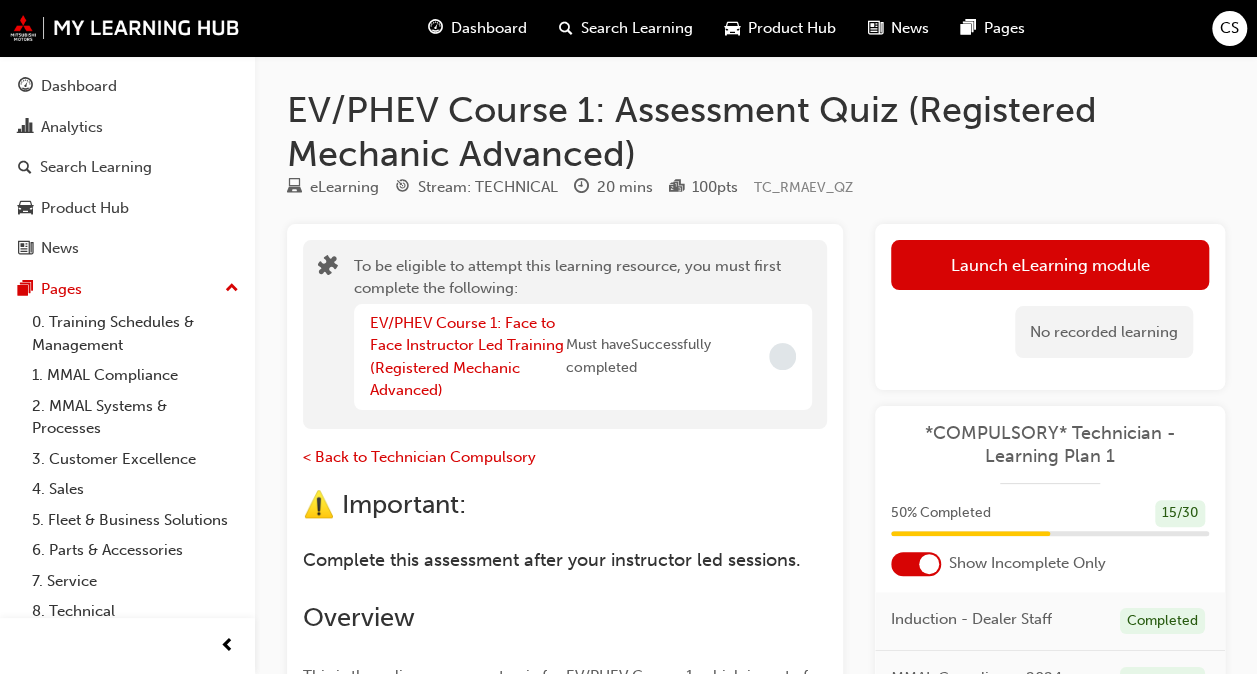 click on "< Back to Technician Compulsory" at bounding box center (565, 459) 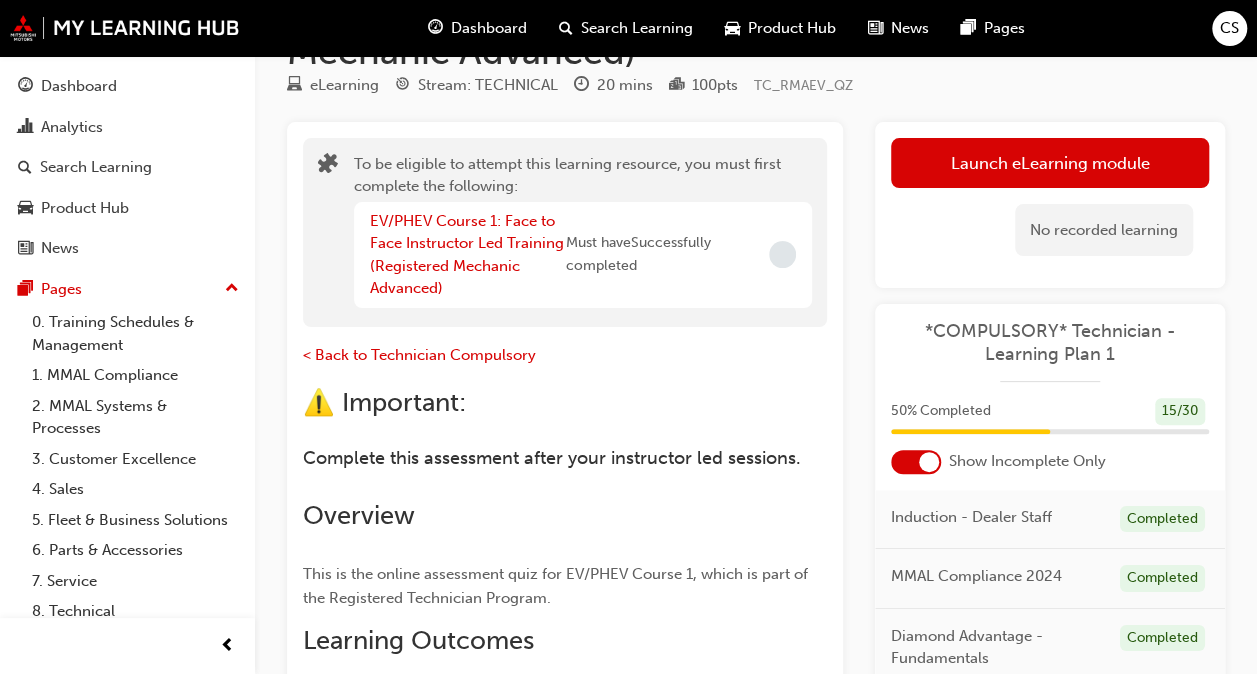 scroll, scrollTop: 300, scrollLeft: 0, axis: vertical 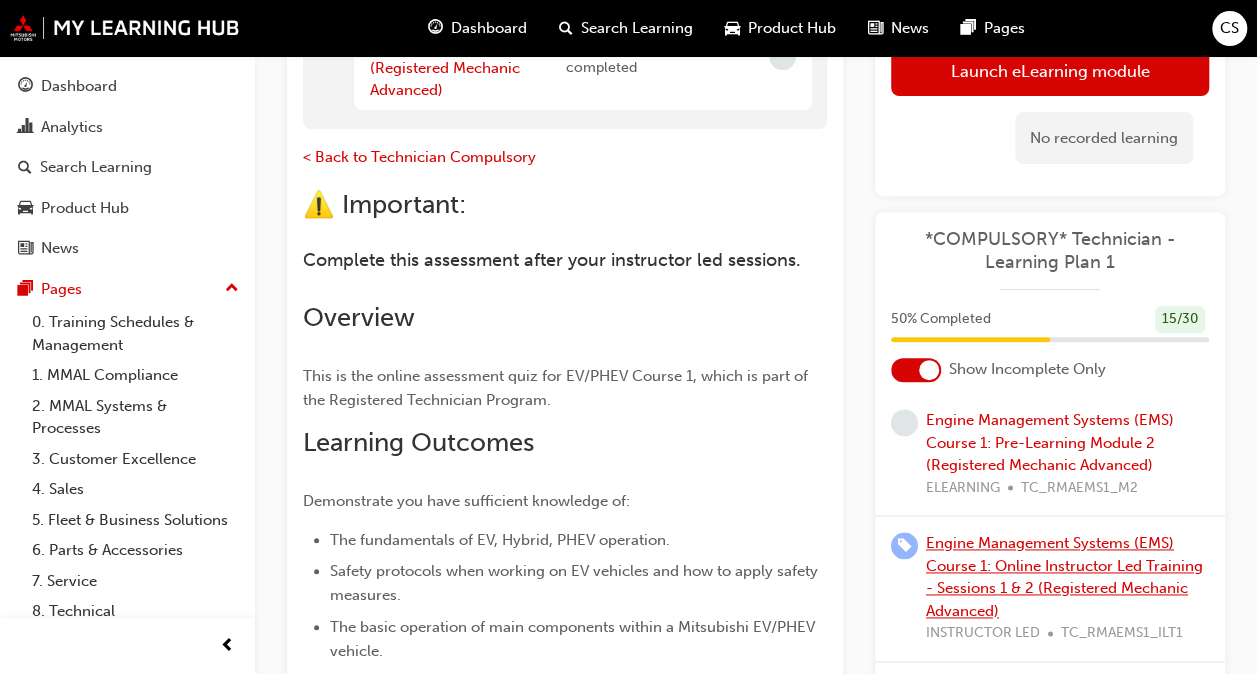 click on "Engine Management Systems (EMS) Course 1: Online Instructor Led Training - Sessions 1 & 2 (Registered Mechanic Advanced)" at bounding box center (1064, 578) 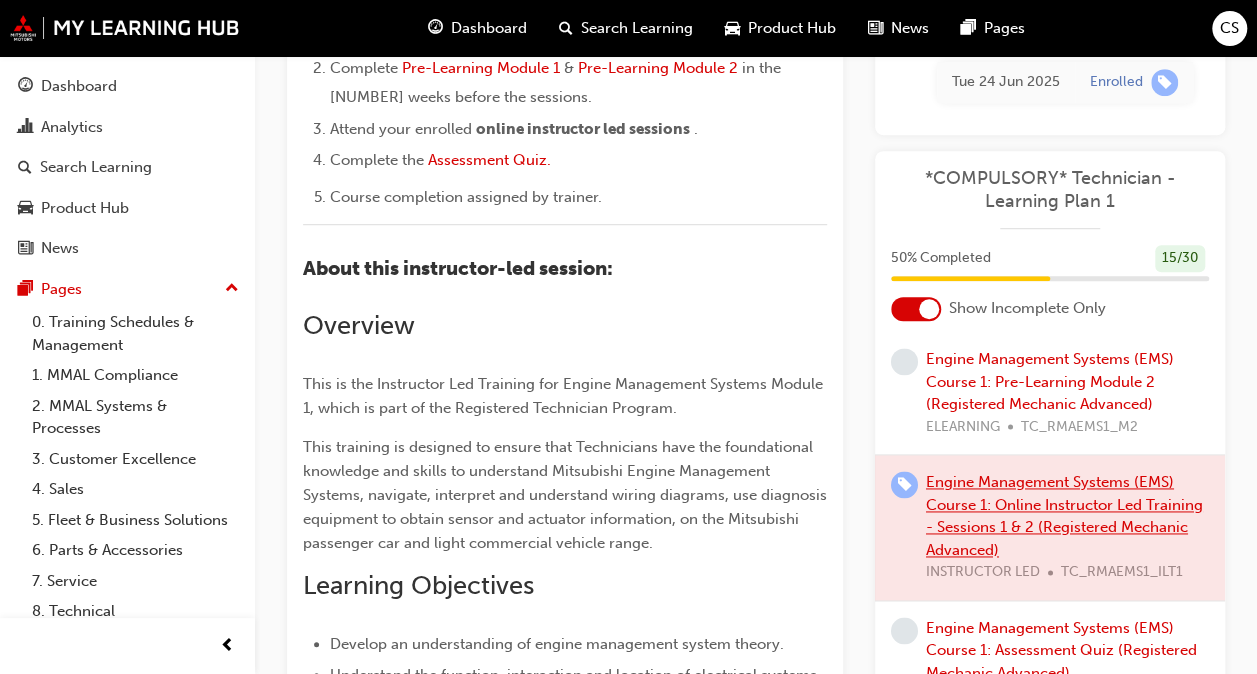 scroll, scrollTop: 600, scrollLeft: 0, axis: vertical 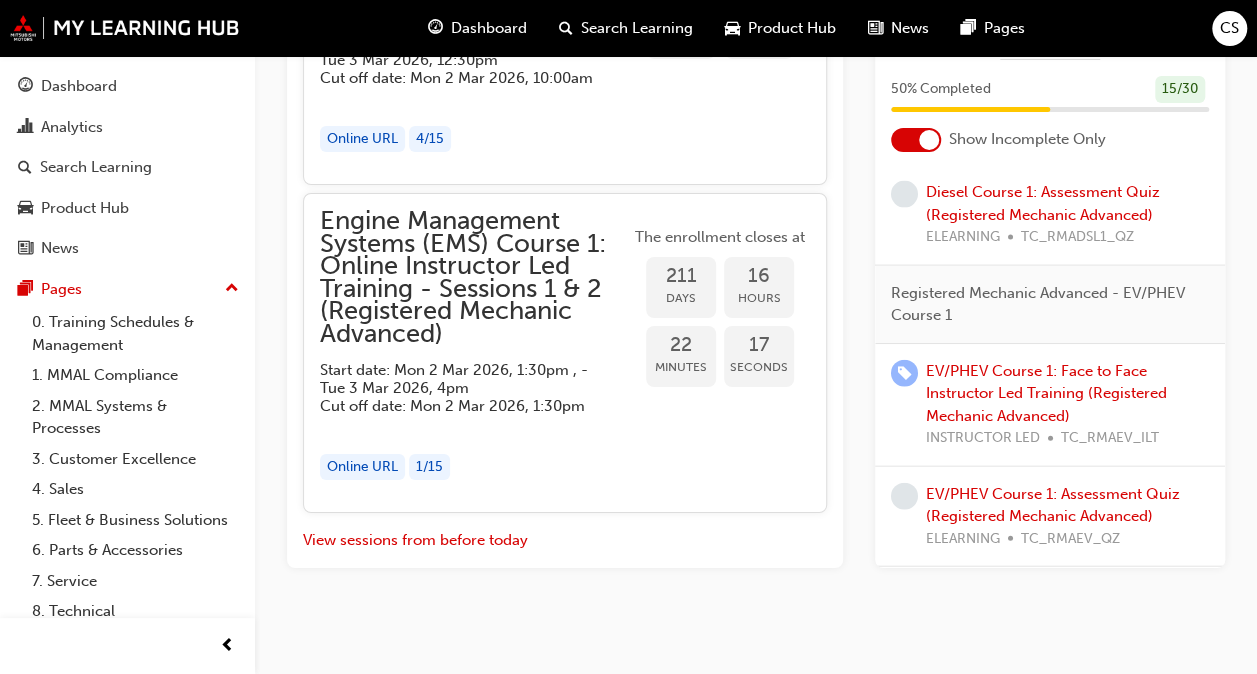 click at bounding box center [904, 373] 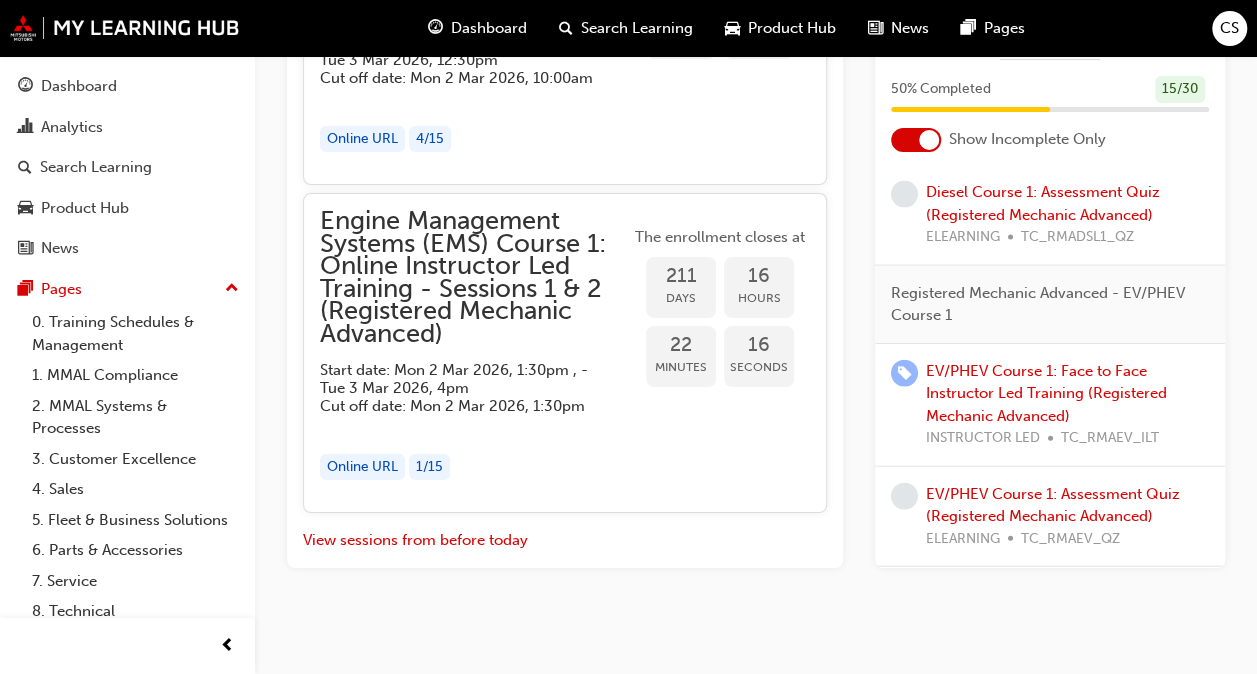 click at bounding box center [904, 373] 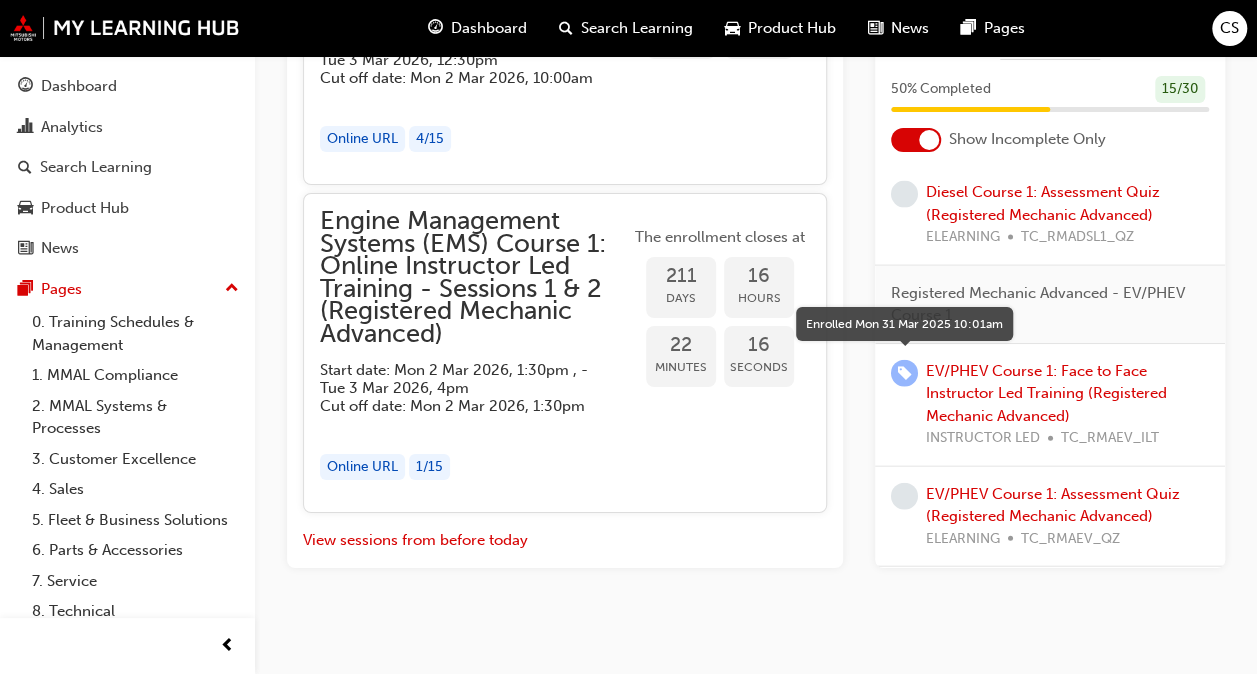 click at bounding box center [904, 373] 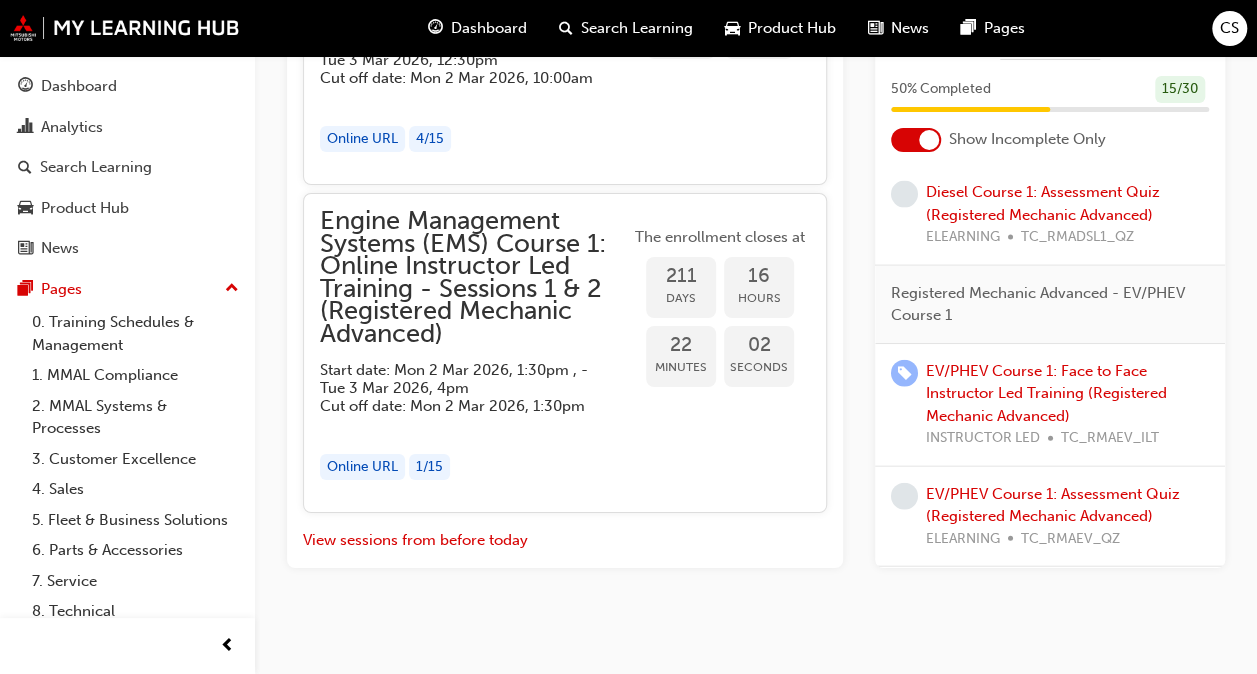 click on "1 / 15" at bounding box center [429, 467] 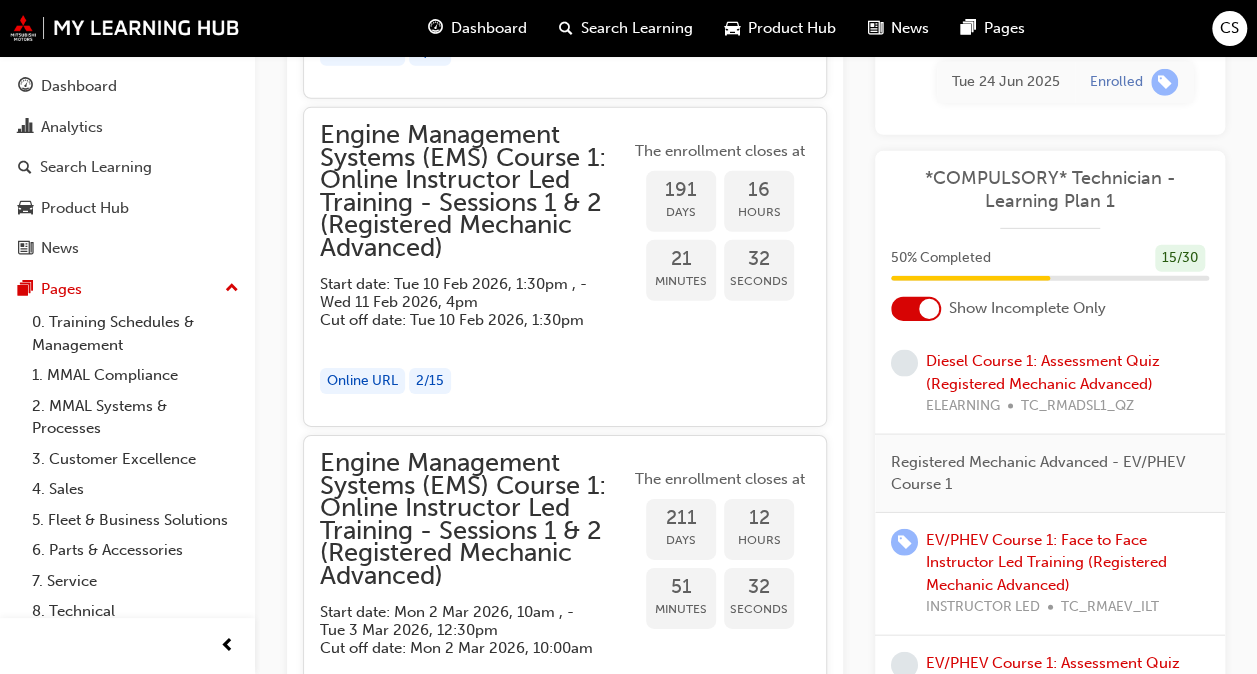scroll, scrollTop: 2978, scrollLeft: 0, axis: vertical 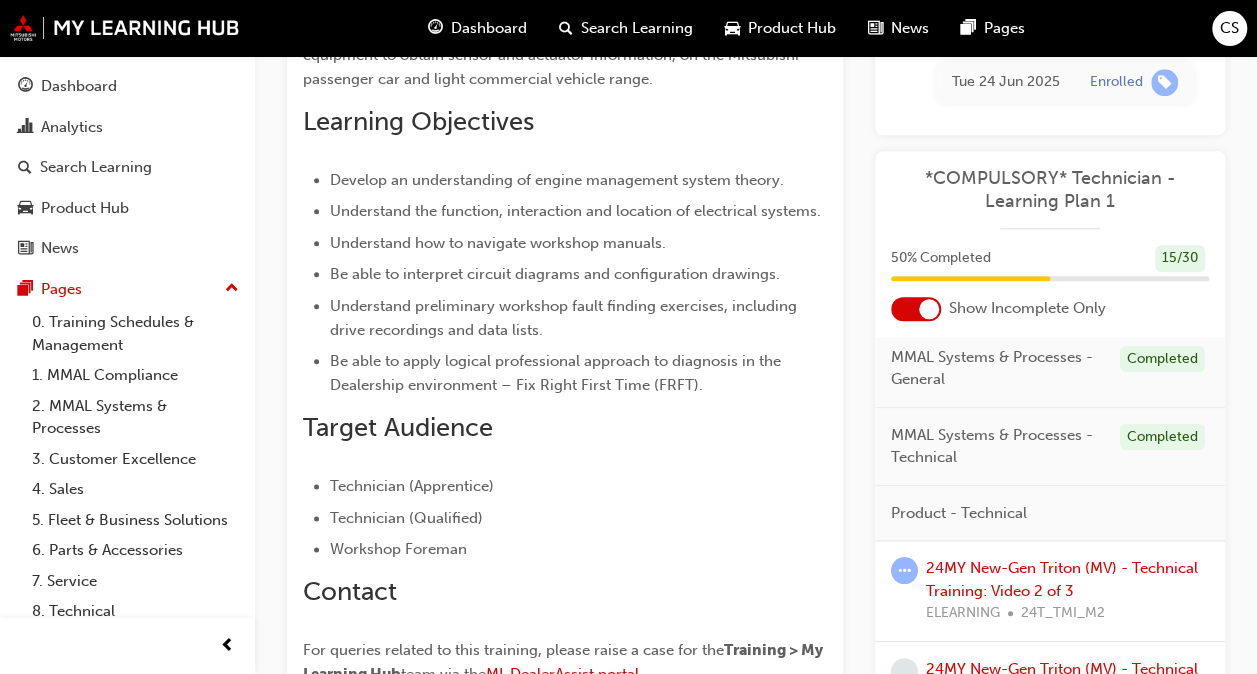 click on "MMAL Systems & Processes - Technical" at bounding box center [997, 446] 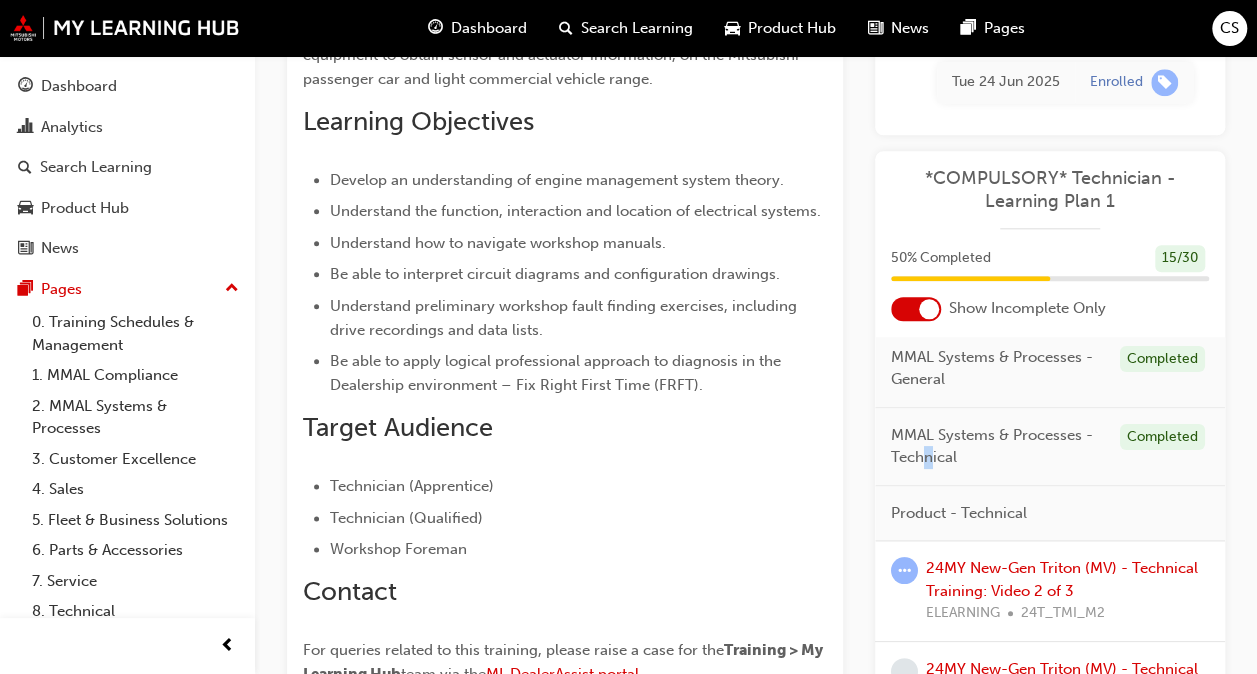 click on "MMAL Systems & Processes - Technical" at bounding box center (997, 446) 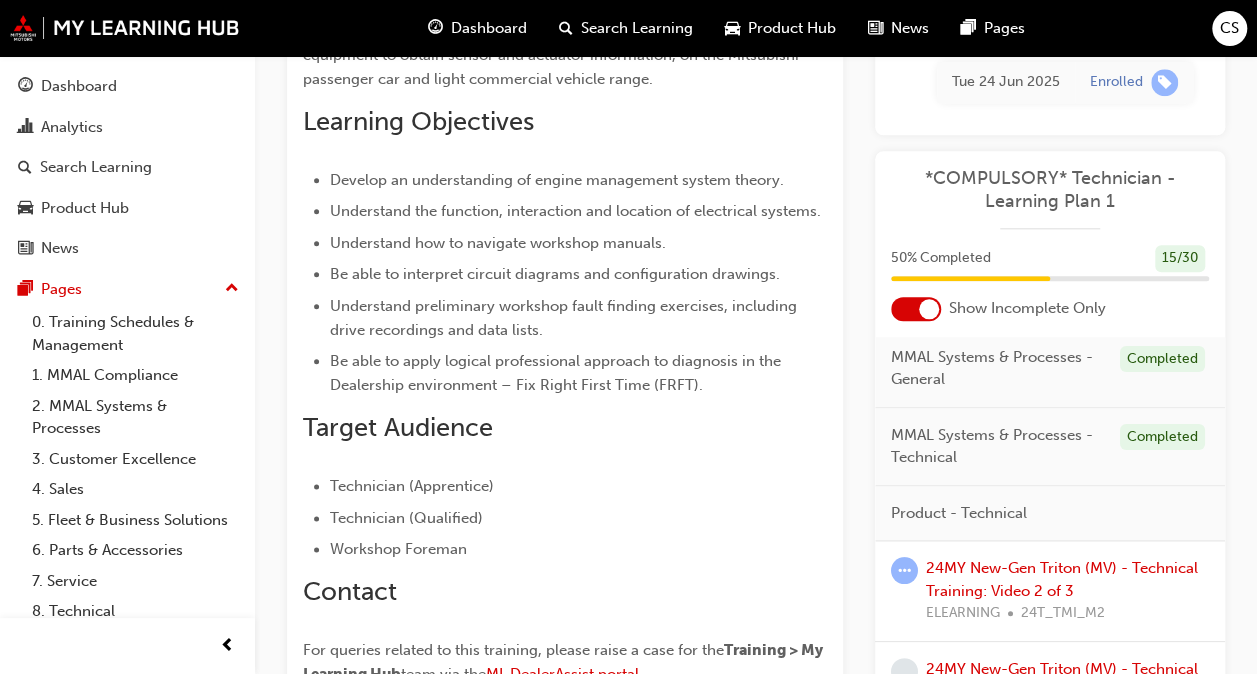 drag, startPoint x: 938, startPoint y: 450, endPoint x: 1041, endPoint y: 475, distance: 105.99056 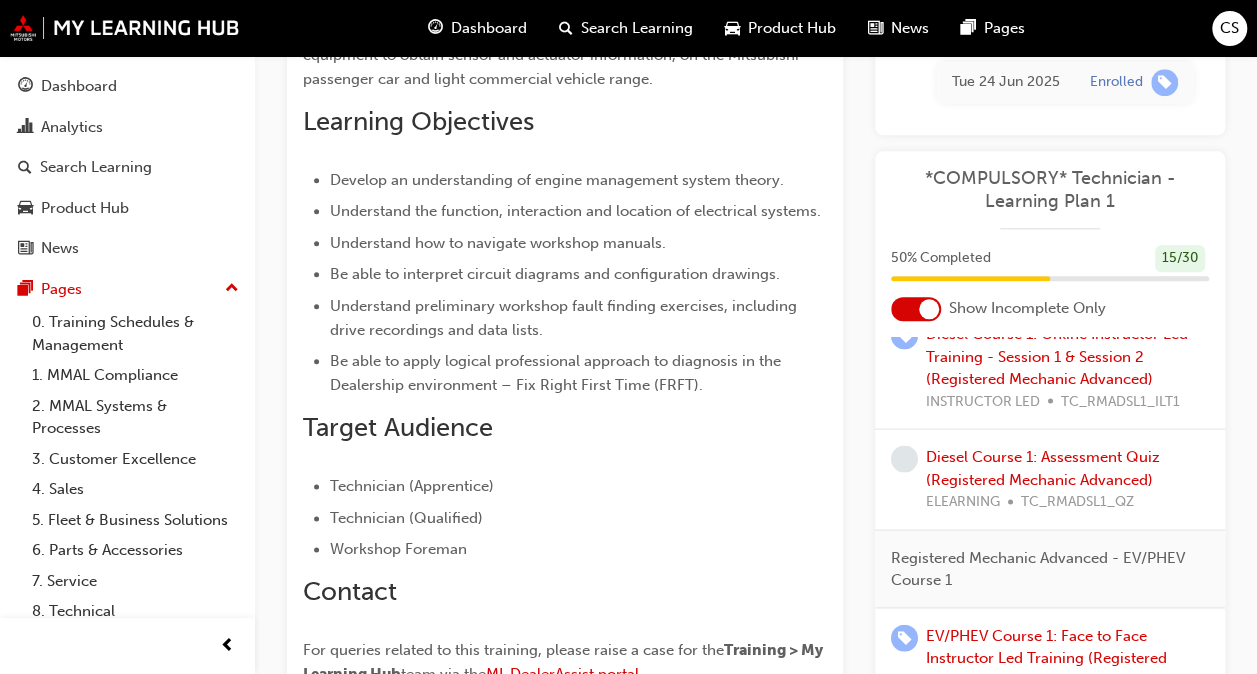 scroll, scrollTop: 2204, scrollLeft: 0, axis: vertical 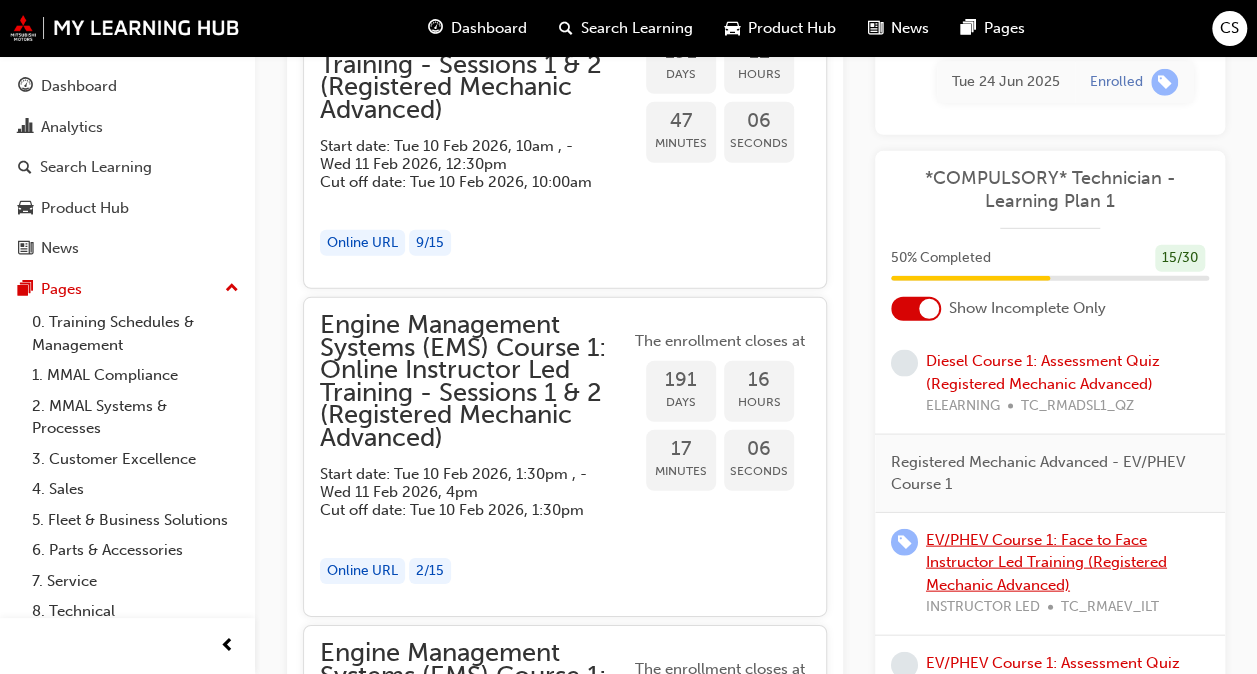 click on "EV/PHEV Course 1: Face to Face Instructor Led Training (Registered Mechanic Advanced)" at bounding box center [1046, 562] 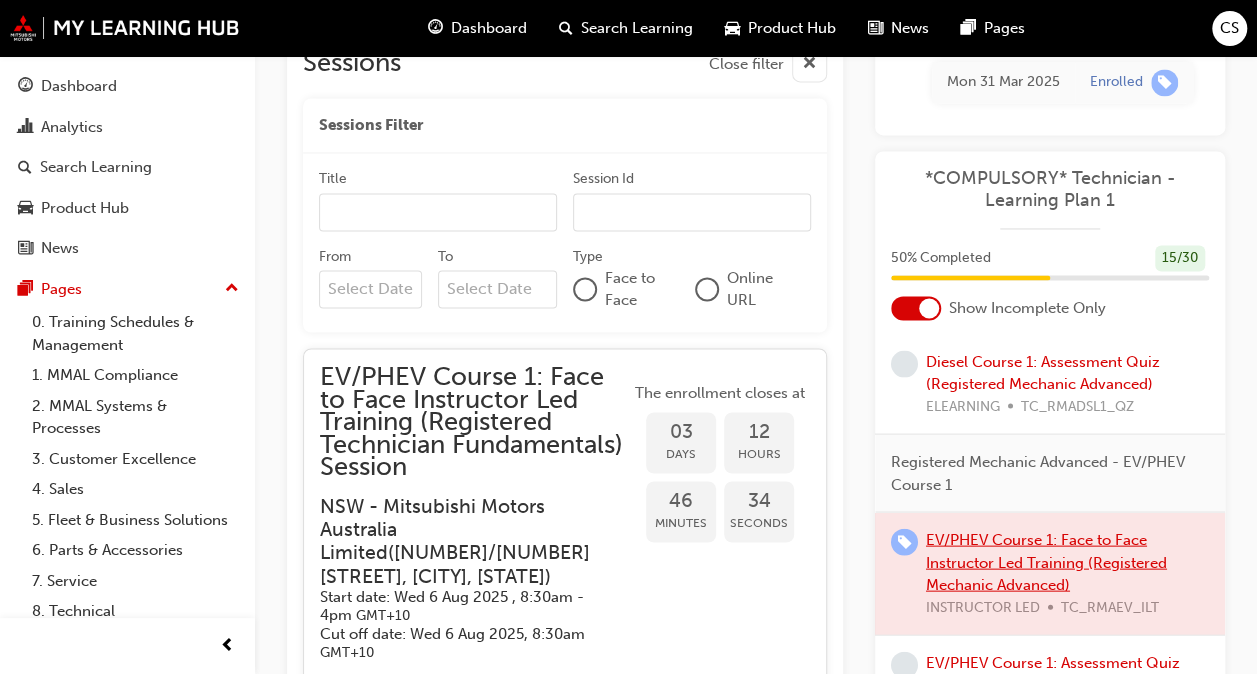 scroll, scrollTop: 1301, scrollLeft: 0, axis: vertical 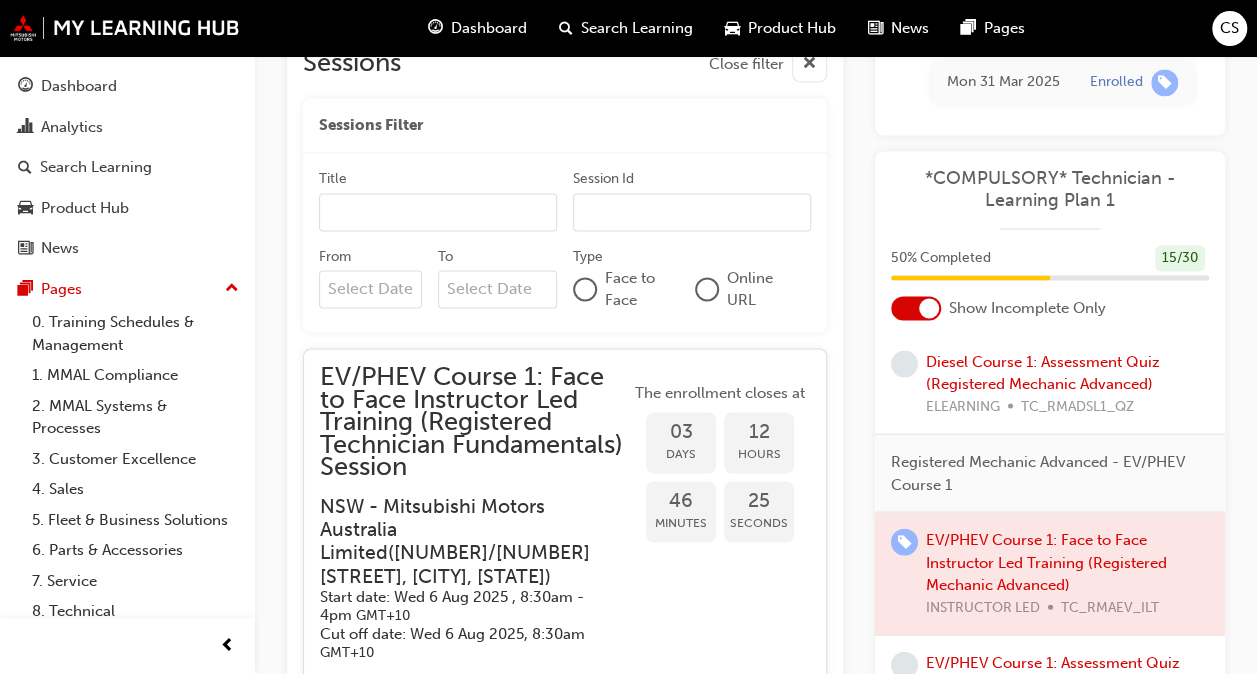 click at bounding box center [1050, 574] 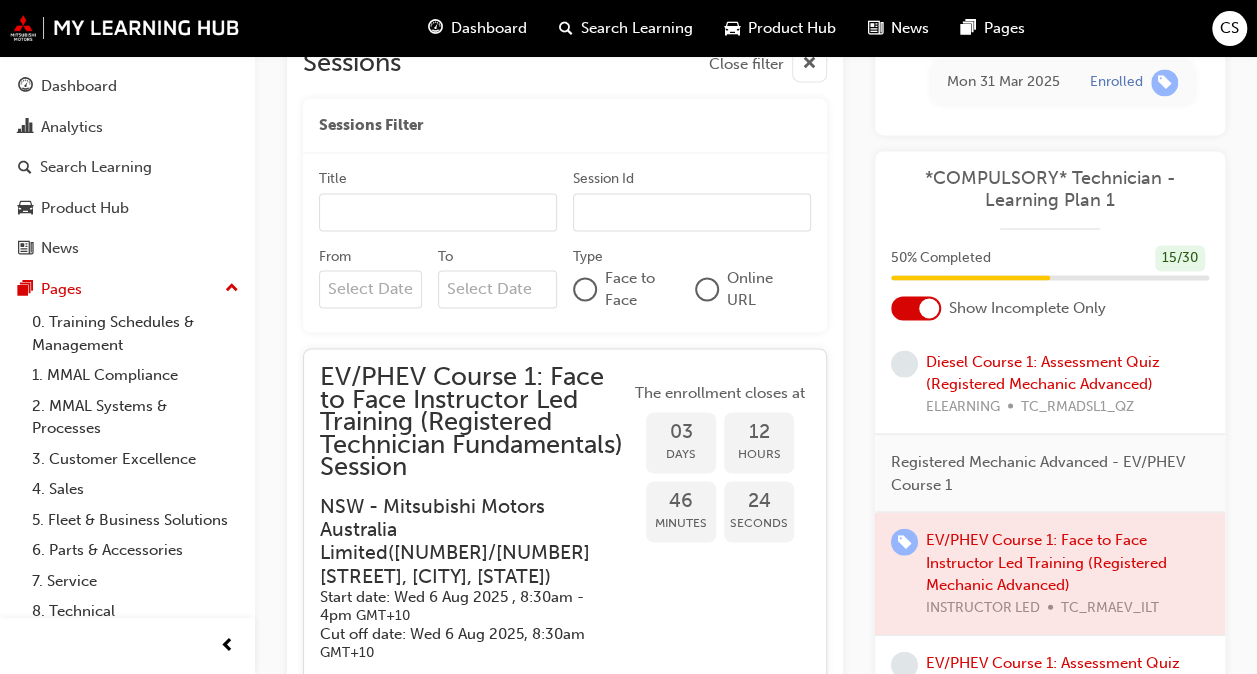 click at bounding box center (1050, 574) 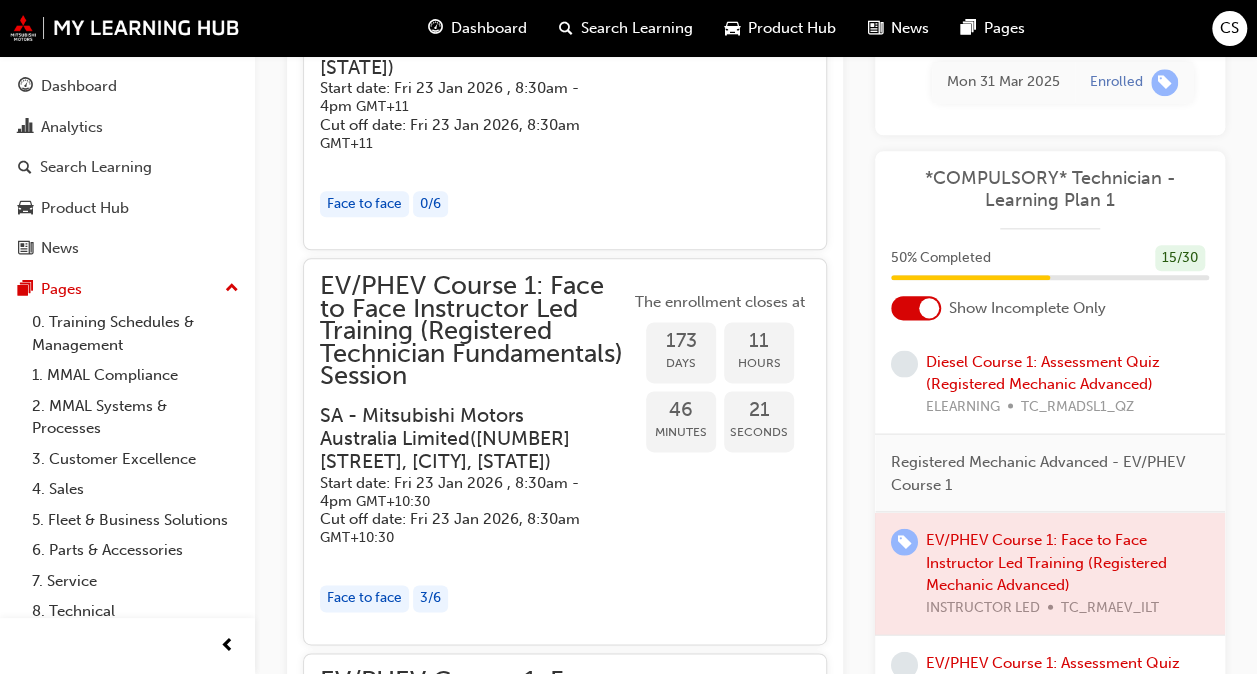 scroll, scrollTop: 5101, scrollLeft: 0, axis: vertical 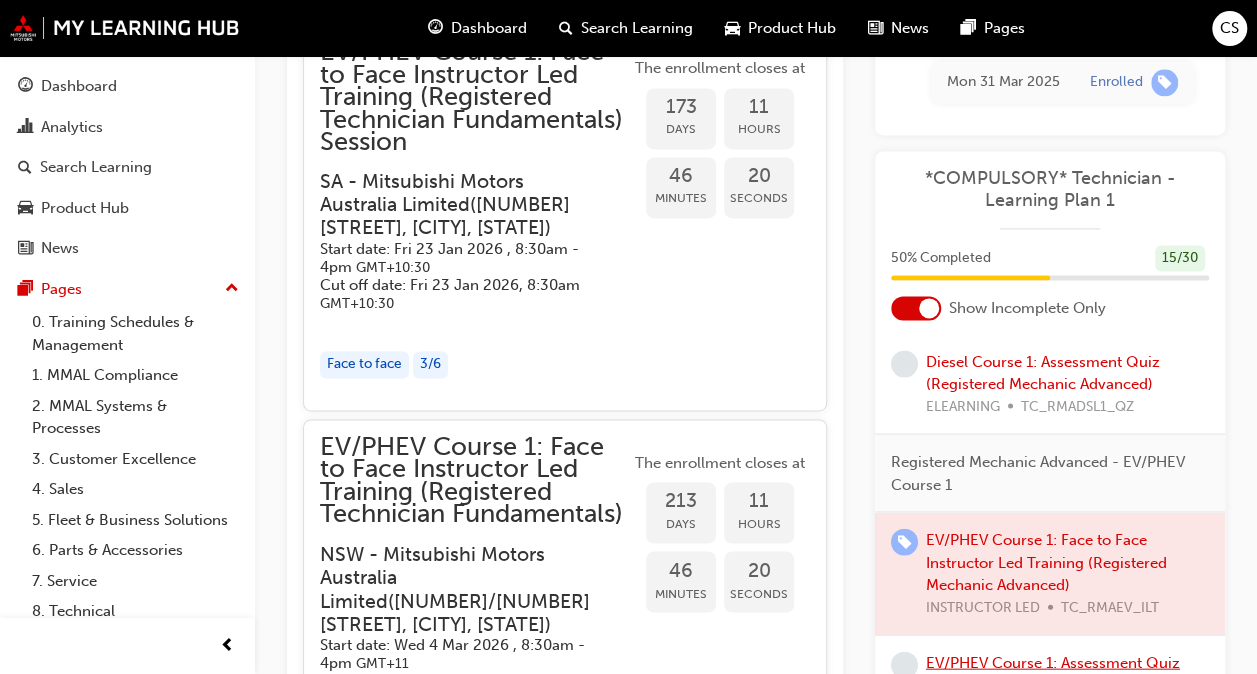click on "EV/PHEV Course 1: Assessment Quiz (Registered Mechanic Advanced)" at bounding box center (1053, 674) 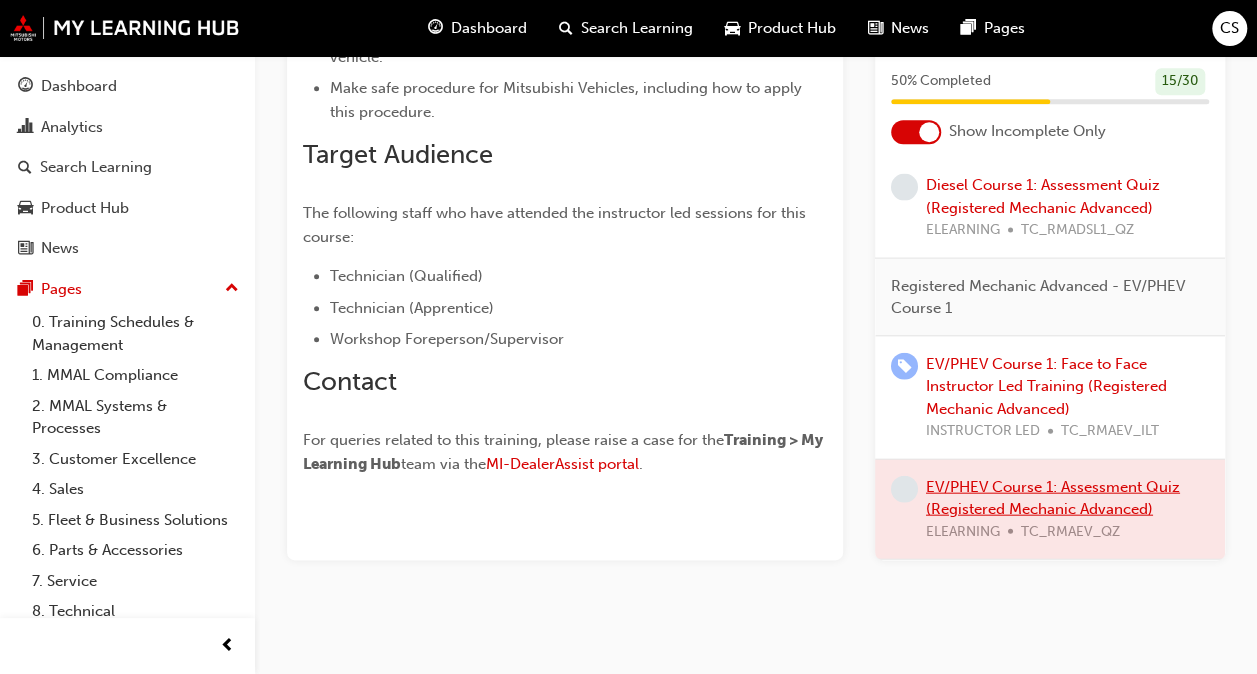 scroll, scrollTop: 893, scrollLeft: 0, axis: vertical 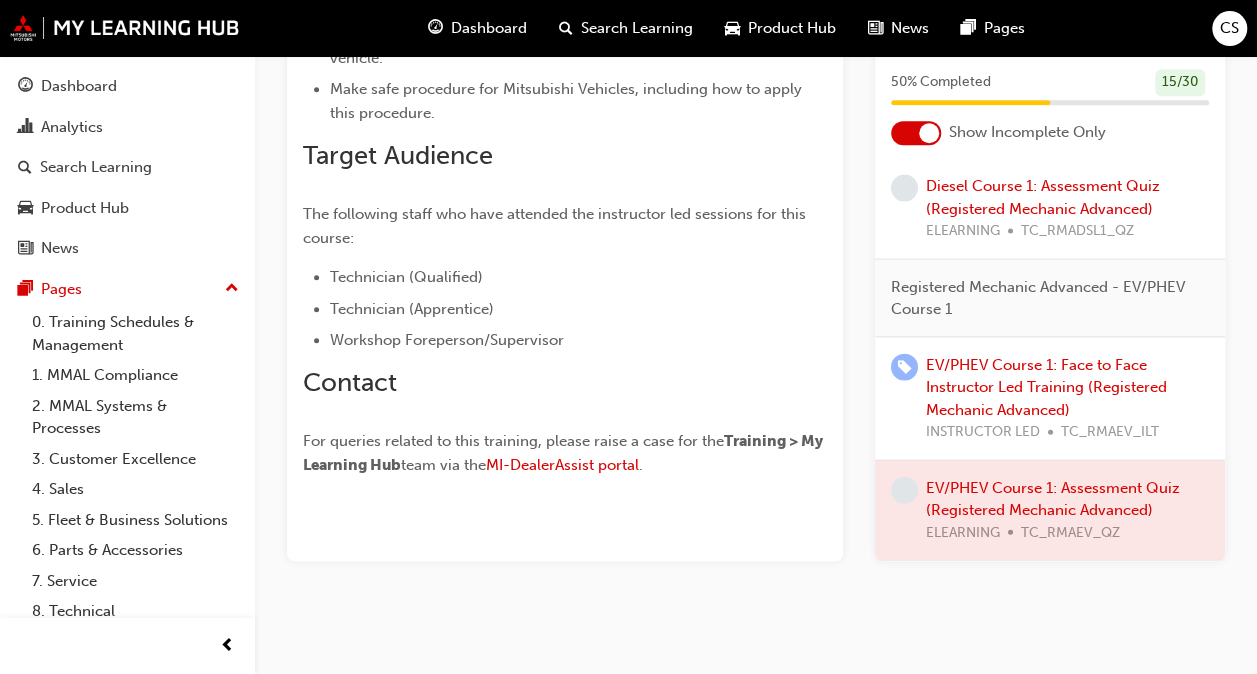 click at bounding box center (1050, 510) 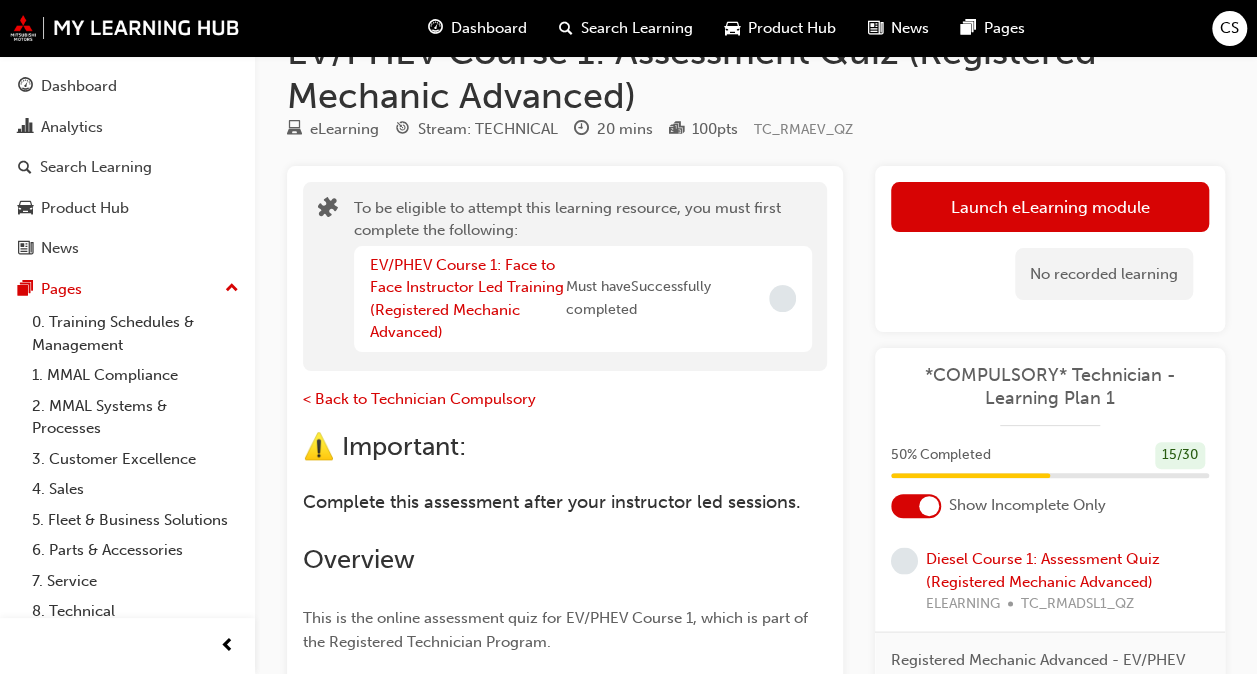 scroll, scrollTop: 0, scrollLeft: 0, axis: both 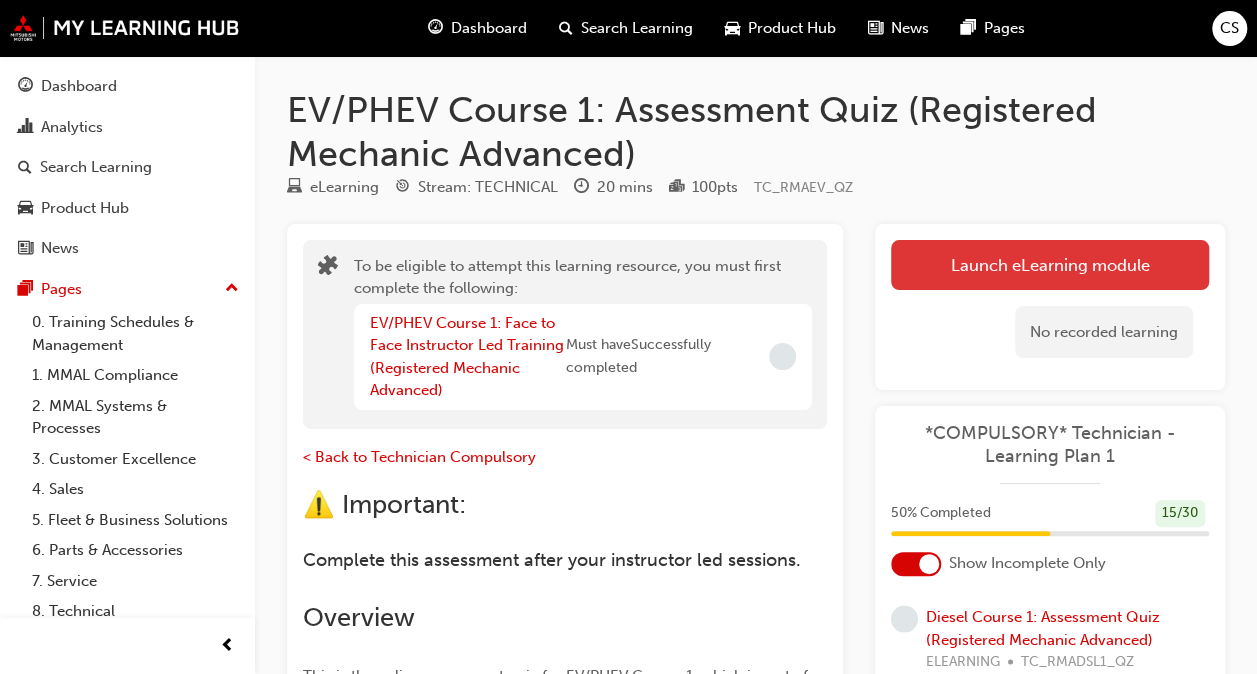 click on "Launch eLearning module" at bounding box center (1050, 265) 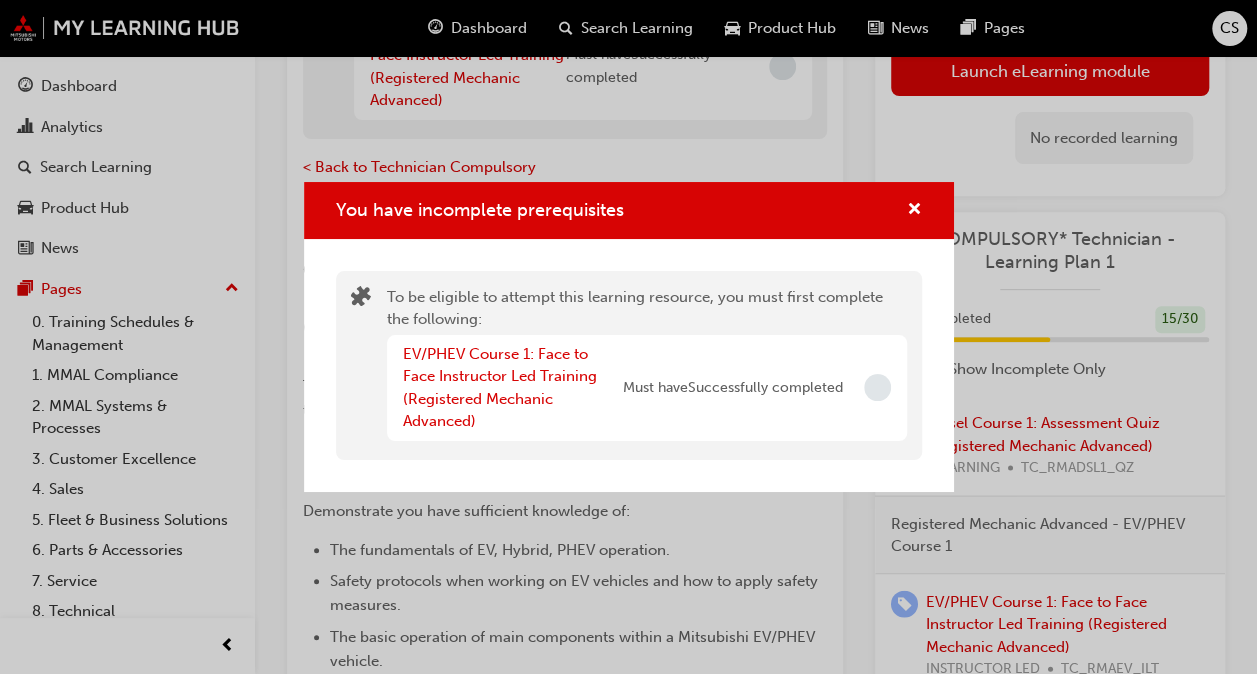 scroll, scrollTop: 300, scrollLeft: 0, axis: vertical 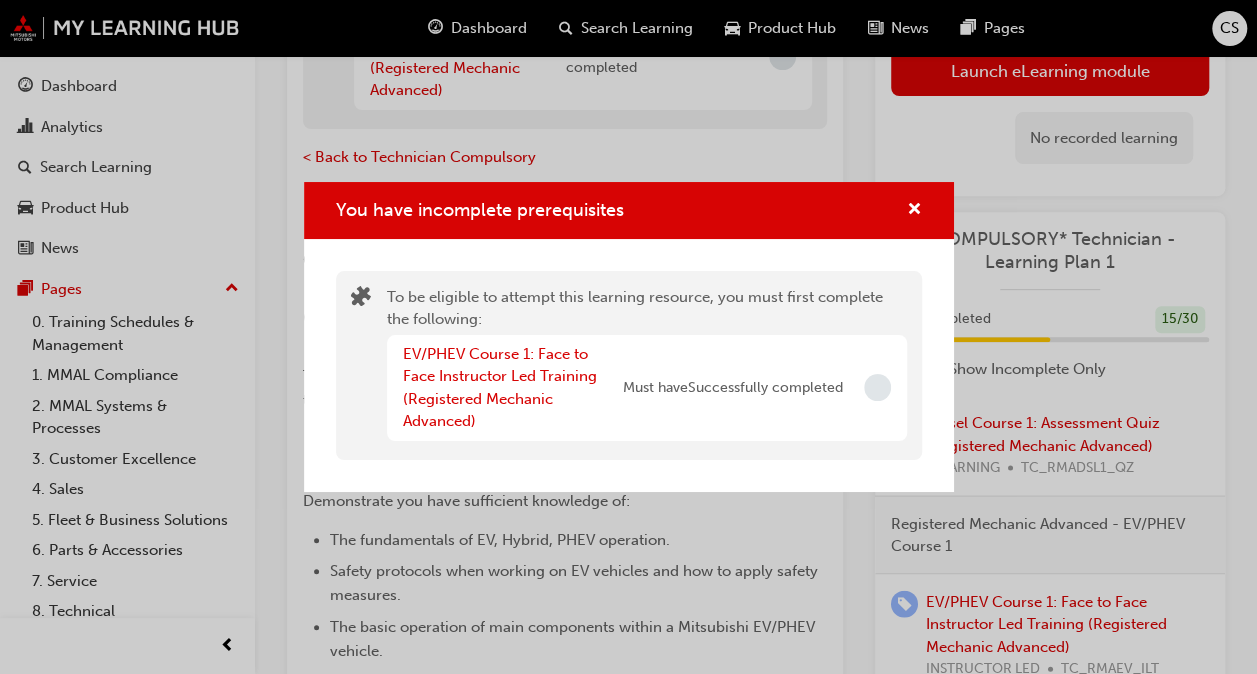 click at bounding box center [877, 387] 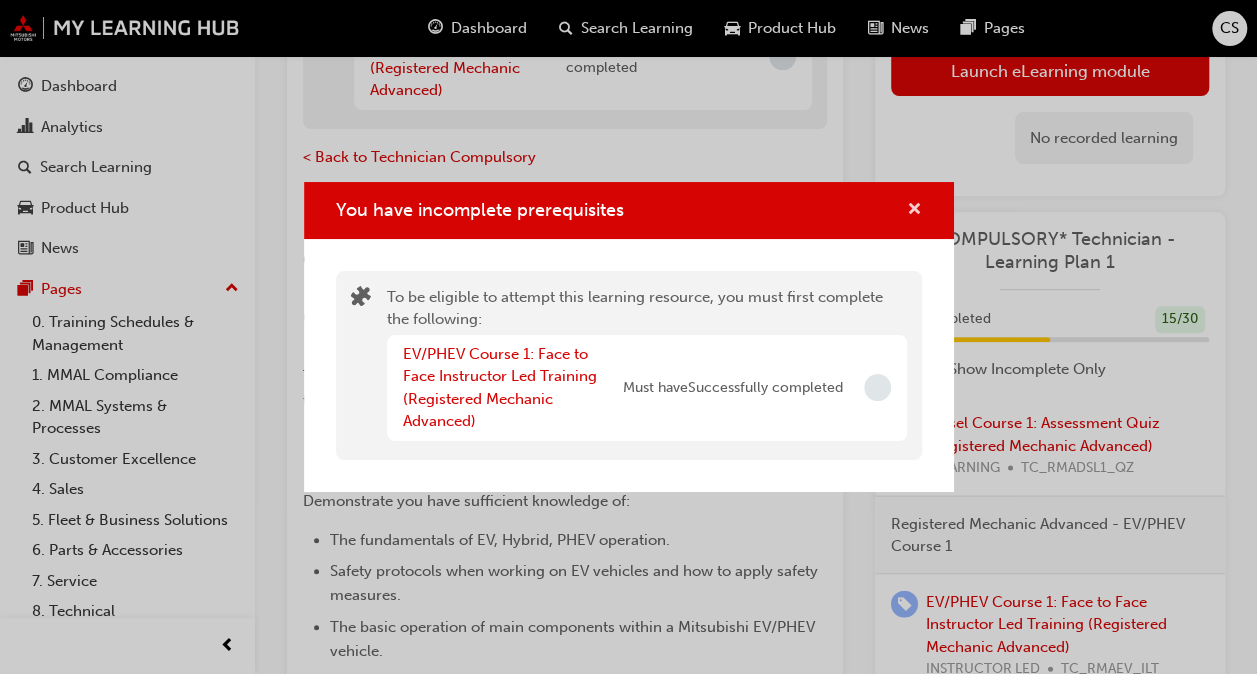 click at bounding box center [914, 211] 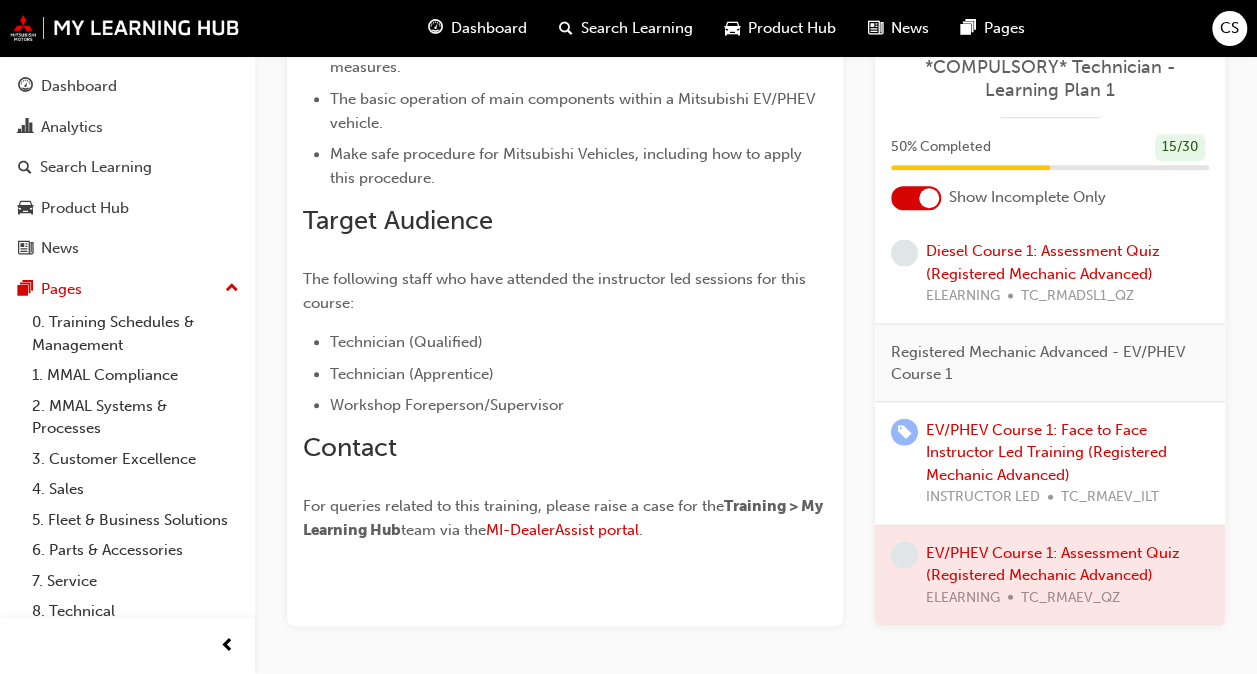 scroll, scrollTop: 893, scrollLeft: 0, axis: vertical 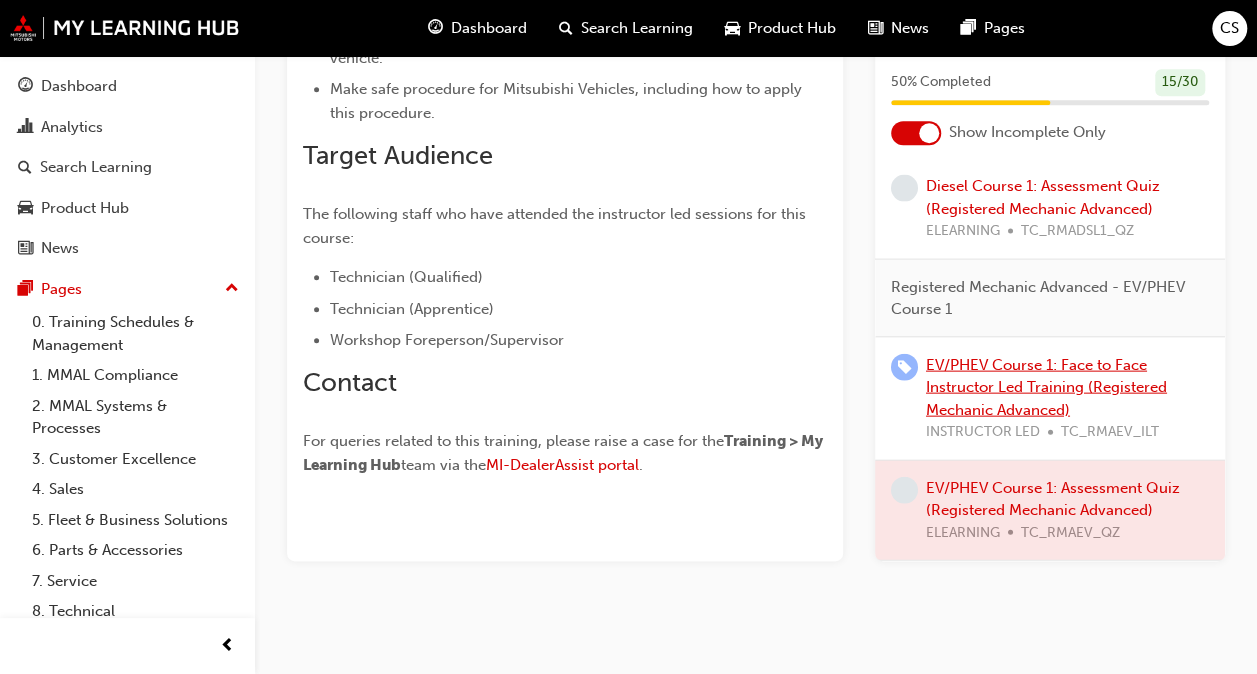 click on "EV/PHEV Course 1: Face to Face Instructor Led Training (Registered Mechanic Advanced)" at bounding box center [1046, 386] 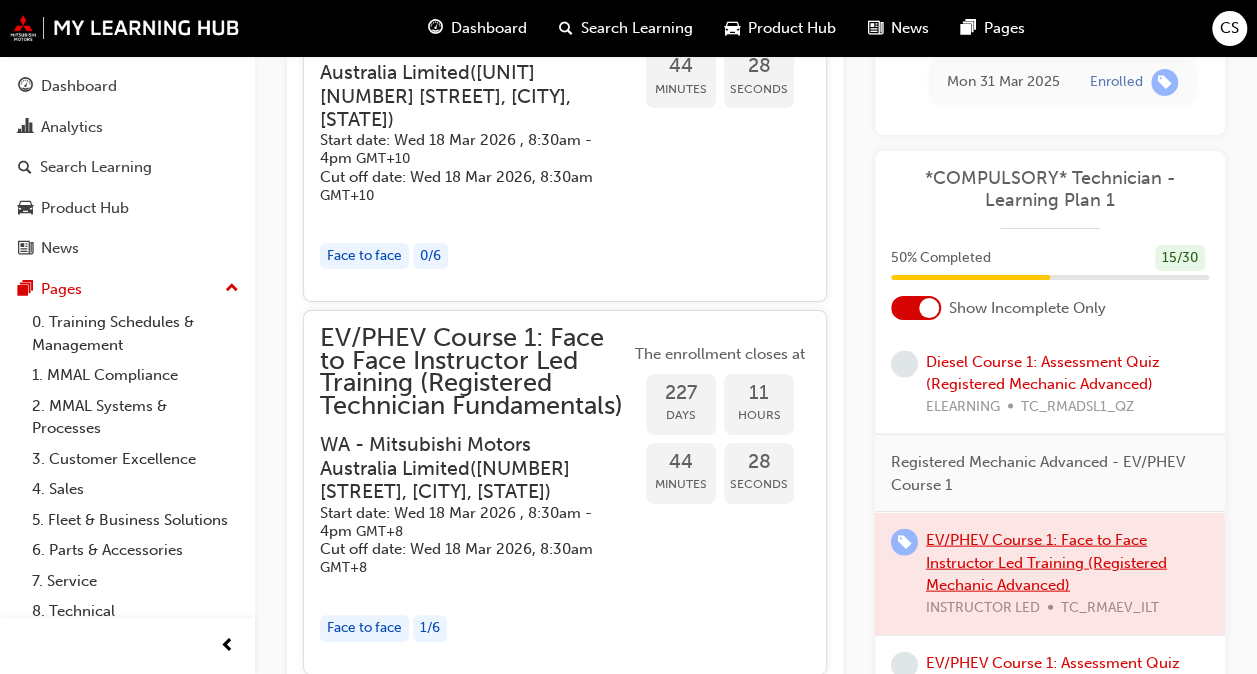 scroll, scrollTop: 7304, scrollLeft: 0, axis: vertical 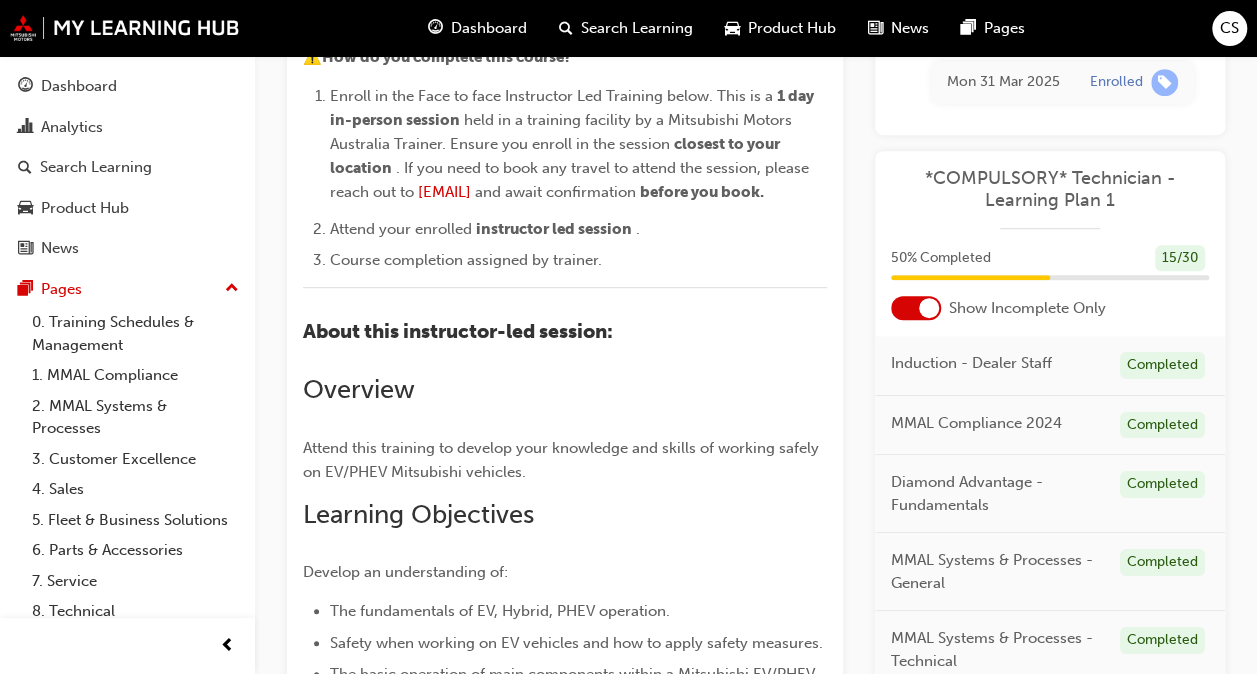 click on "CS" at bounding box center [1229, 28] 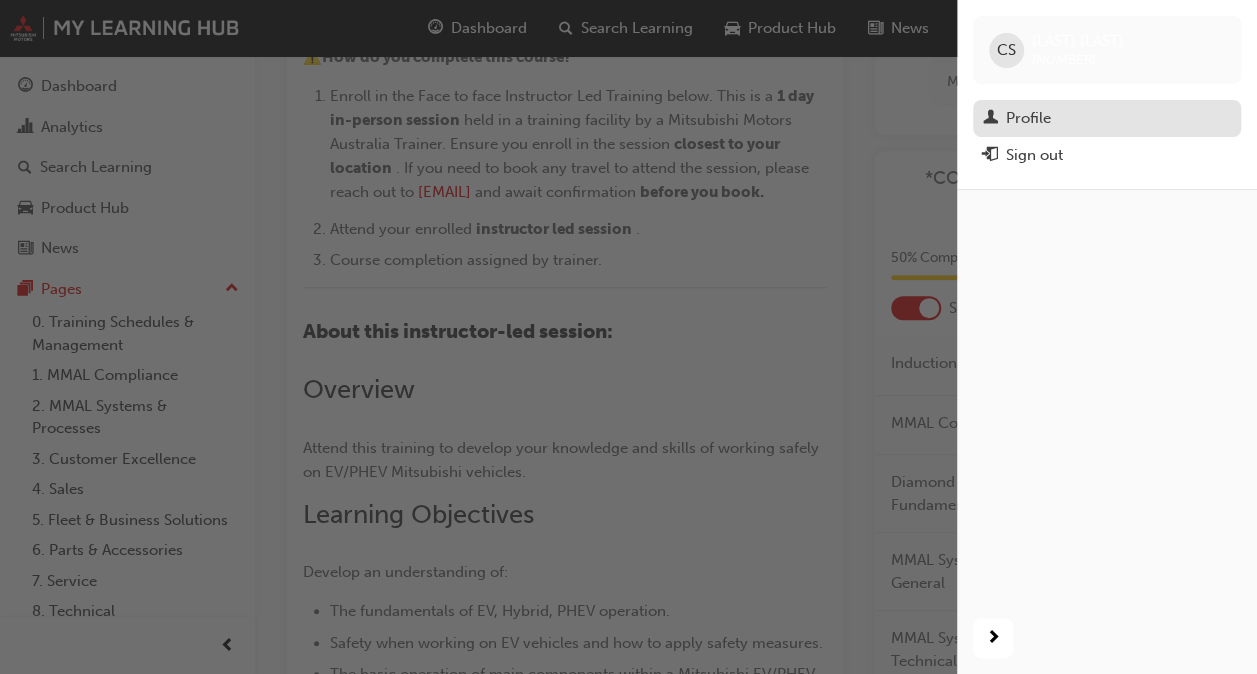 click on "Profile" at bounding box center (1028, 118) 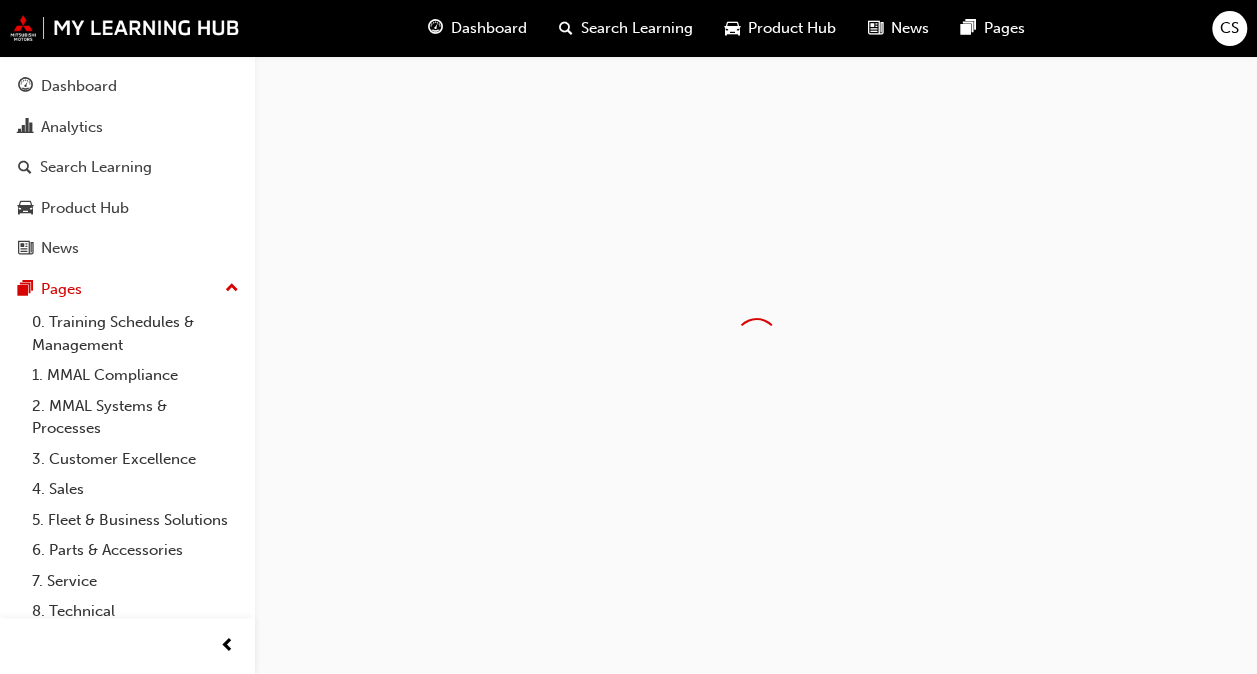 scroll, scrollTop: 0, scrollLeft: 0, axis: both 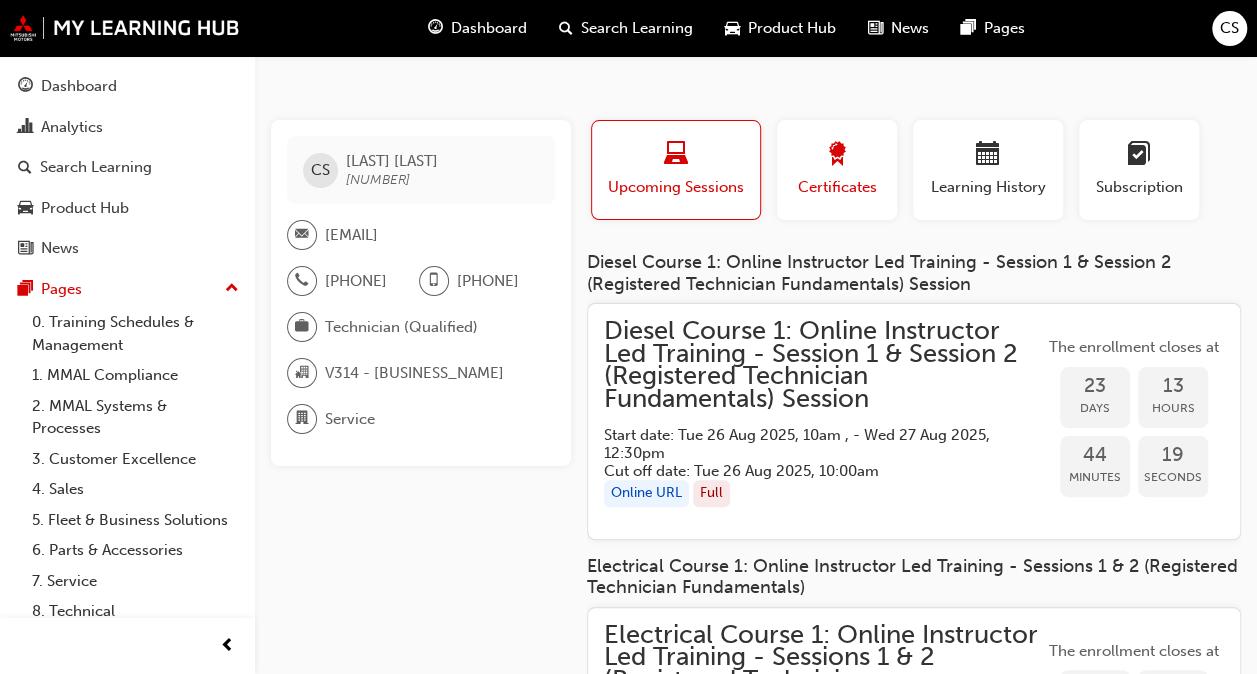click on "Certificates" at bounding box center [837, 187] 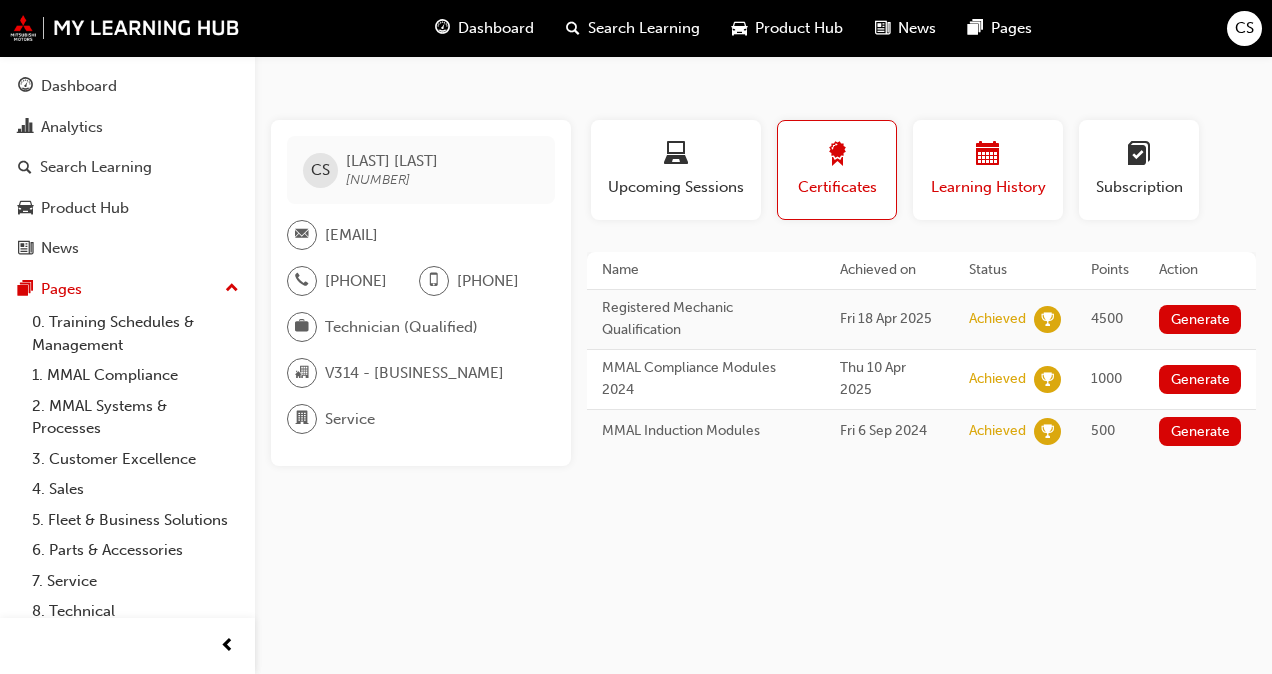 click on "Learning History" at bounding box center (988, 187) 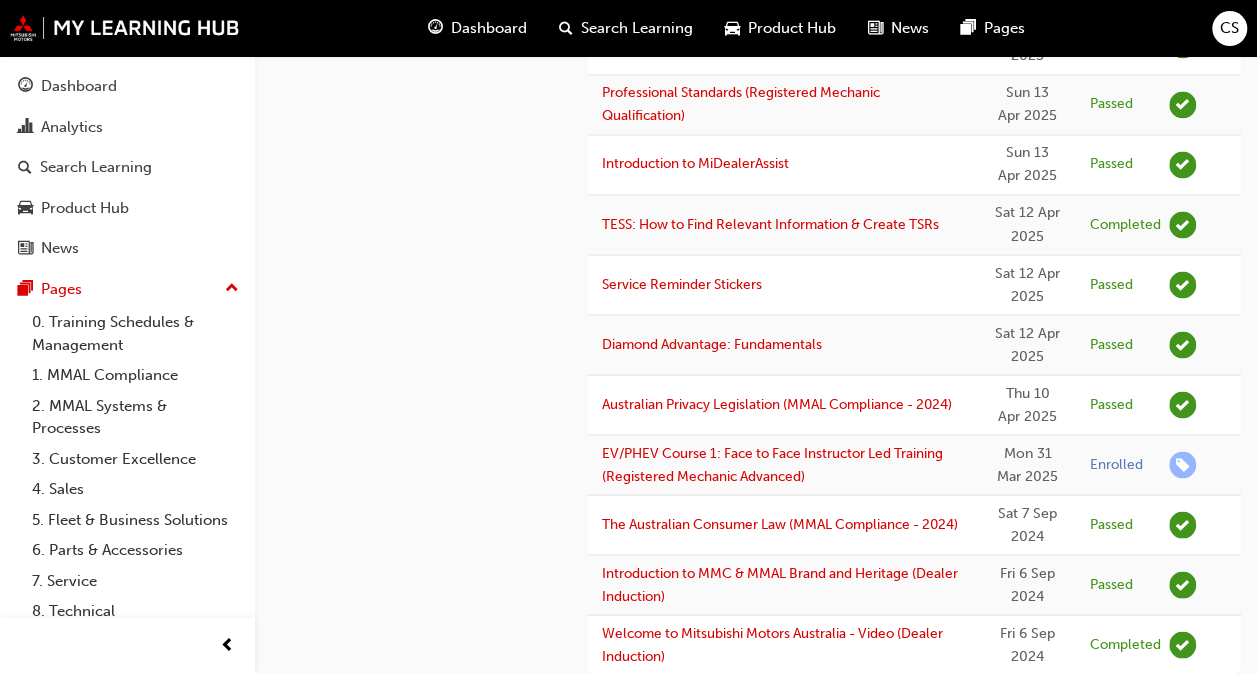 scroll, scrollTop: 1700, scrollLeft: 0, axis: vertical 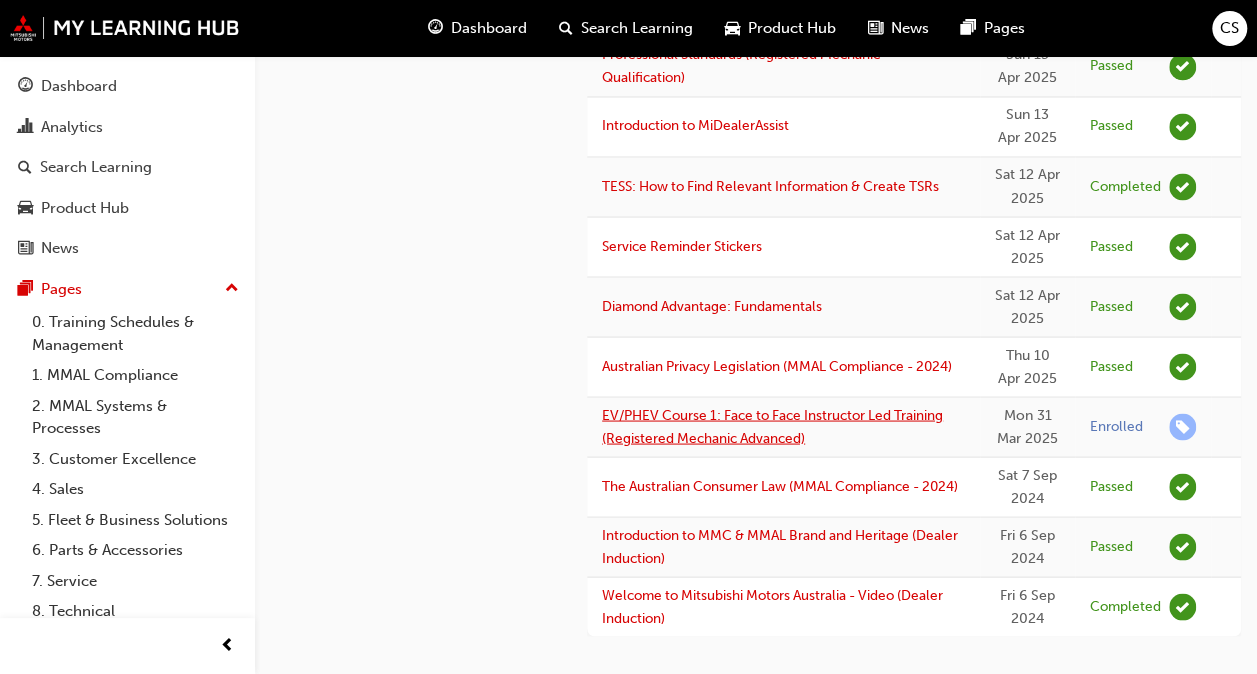 click on "EV/PHEV Course 1: Face to Face Instructor Led Training (Registered Mechanic Advanced)" at bounding box center (772, 426) 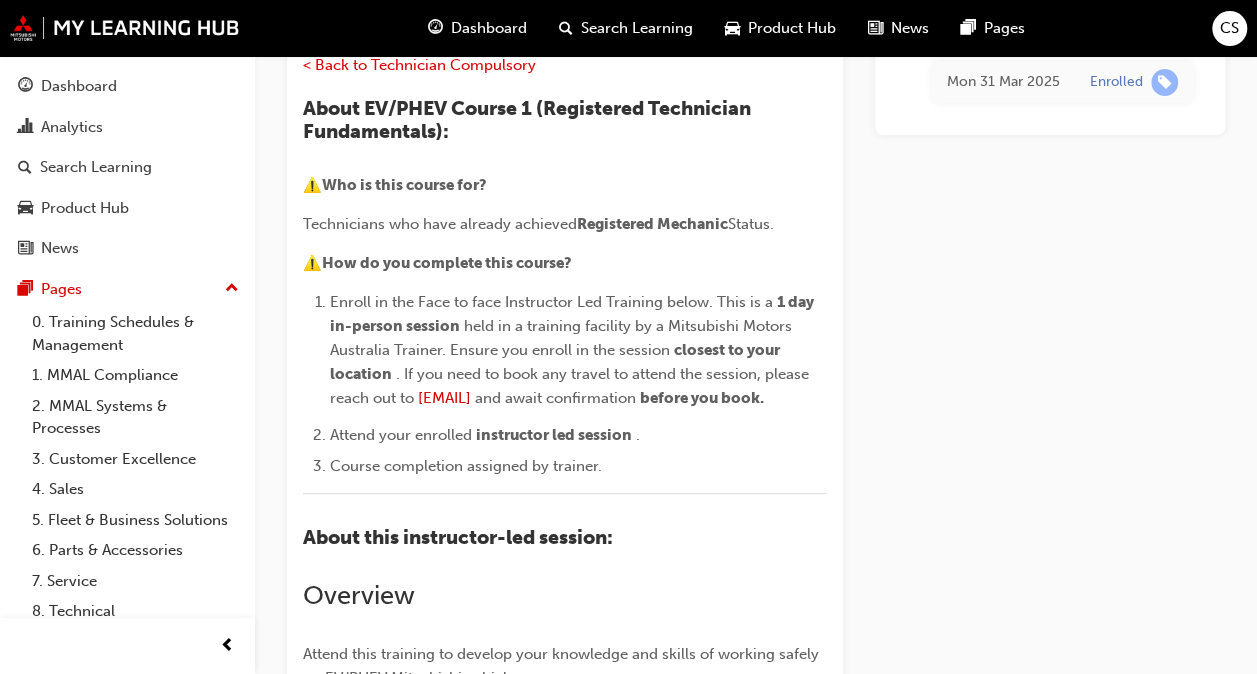 scroll, scrollTop: 0, scrollLeft: 0, axis: both 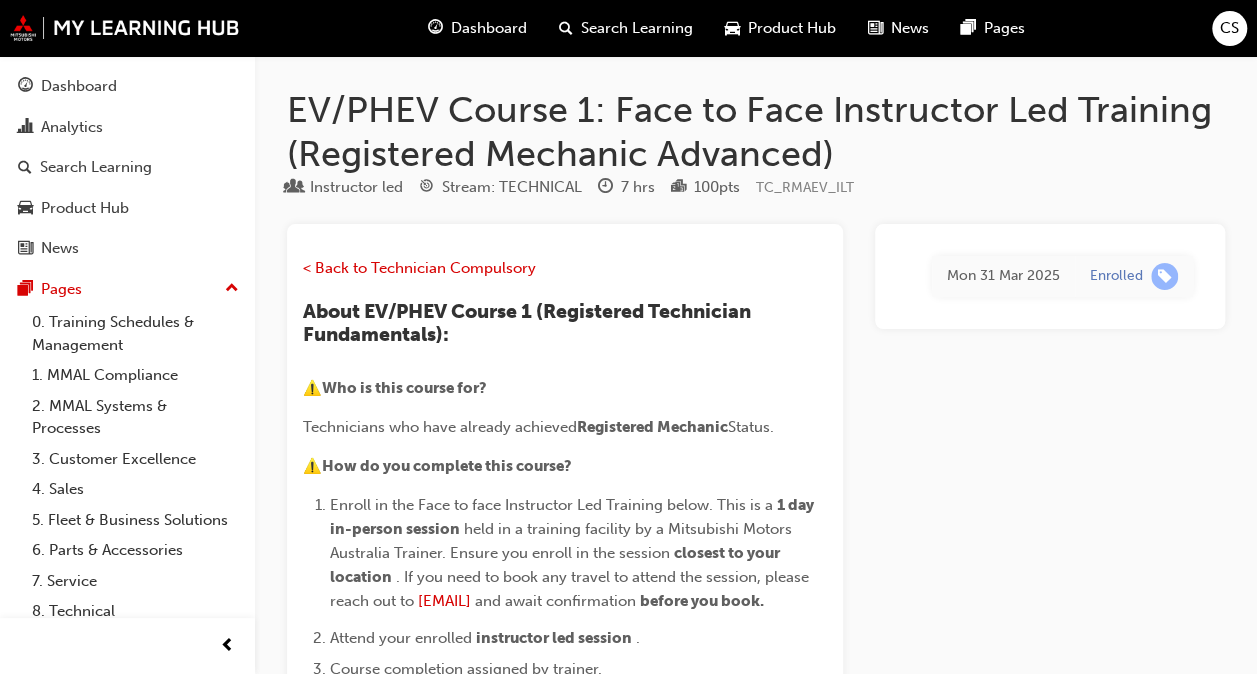 click on "Dashboard" at bounding box center (489, 28) 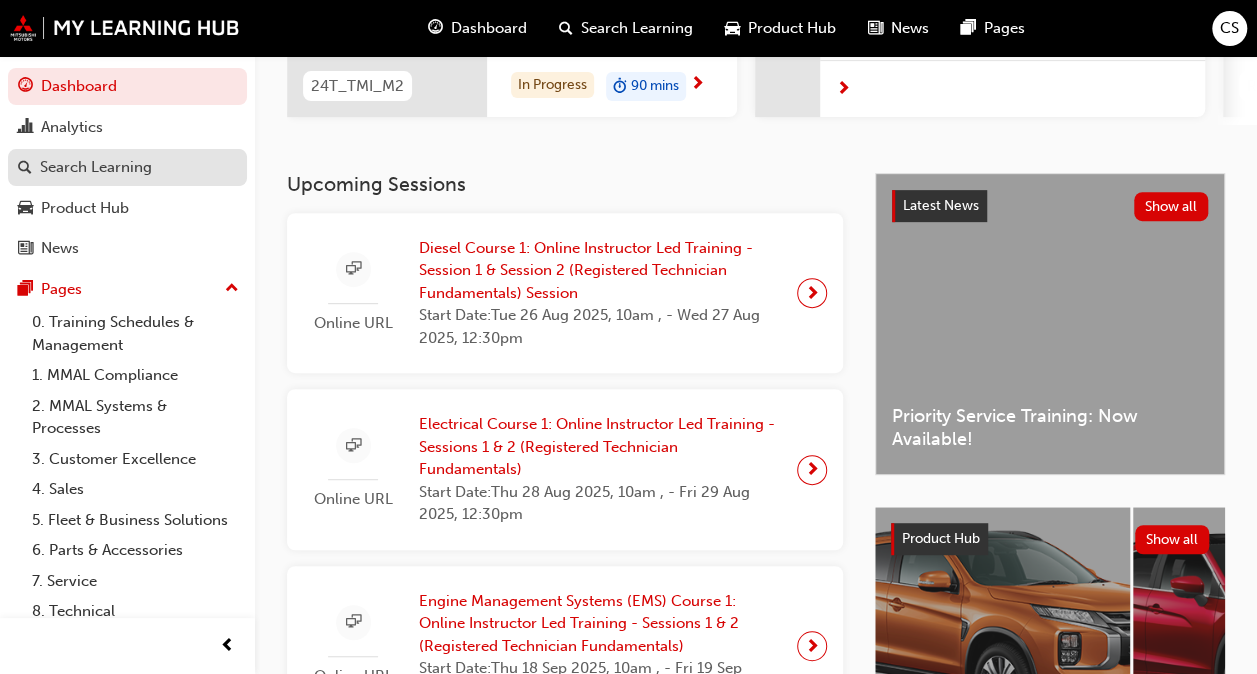 scroll, scrollTop: 178, scrollLeft: 0, axis: vertical 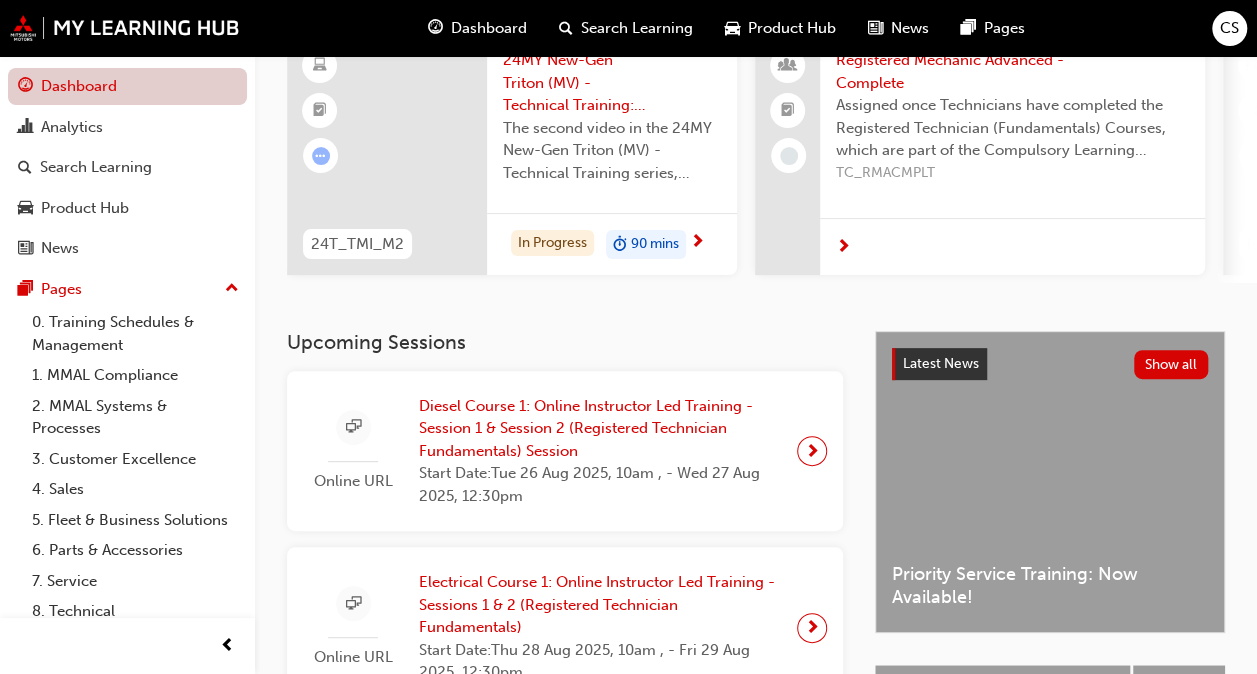 click on "Dashboard" at bounding box center [127, 86] 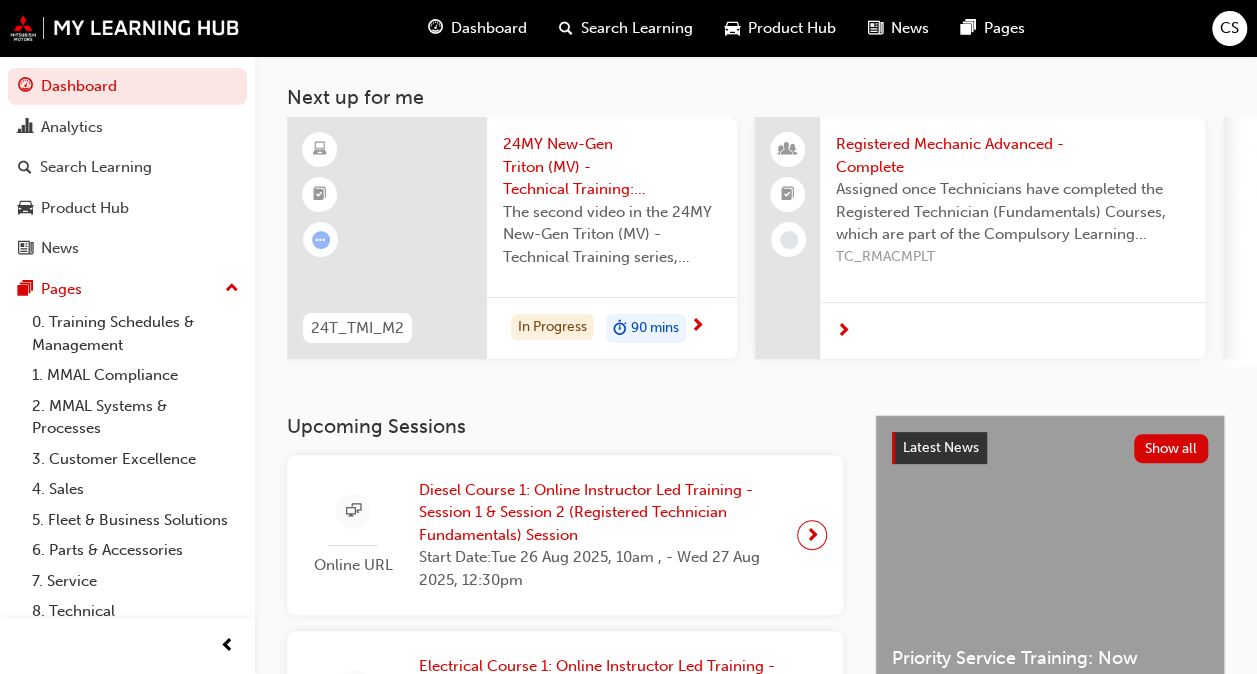 scroll, scrollTop: 0, scrollLeft: 0, axis: both 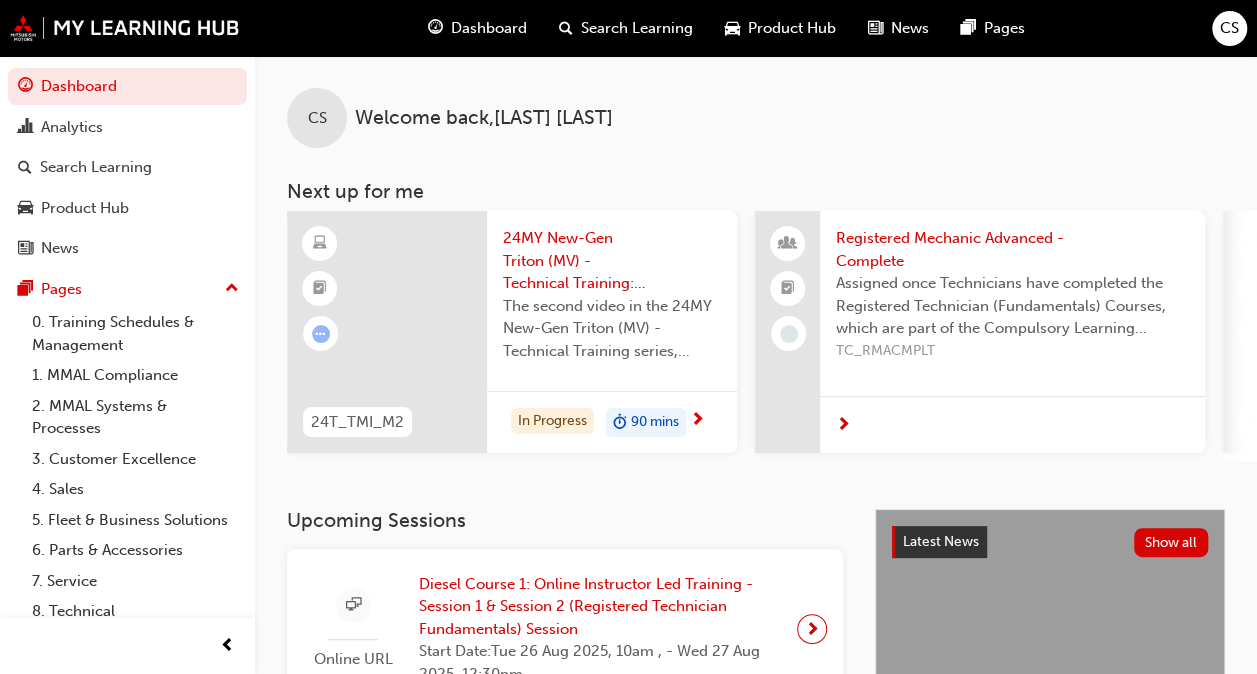 click on "Registered Mechanic Advanced - Complete" at bounding box center (1012, 249) 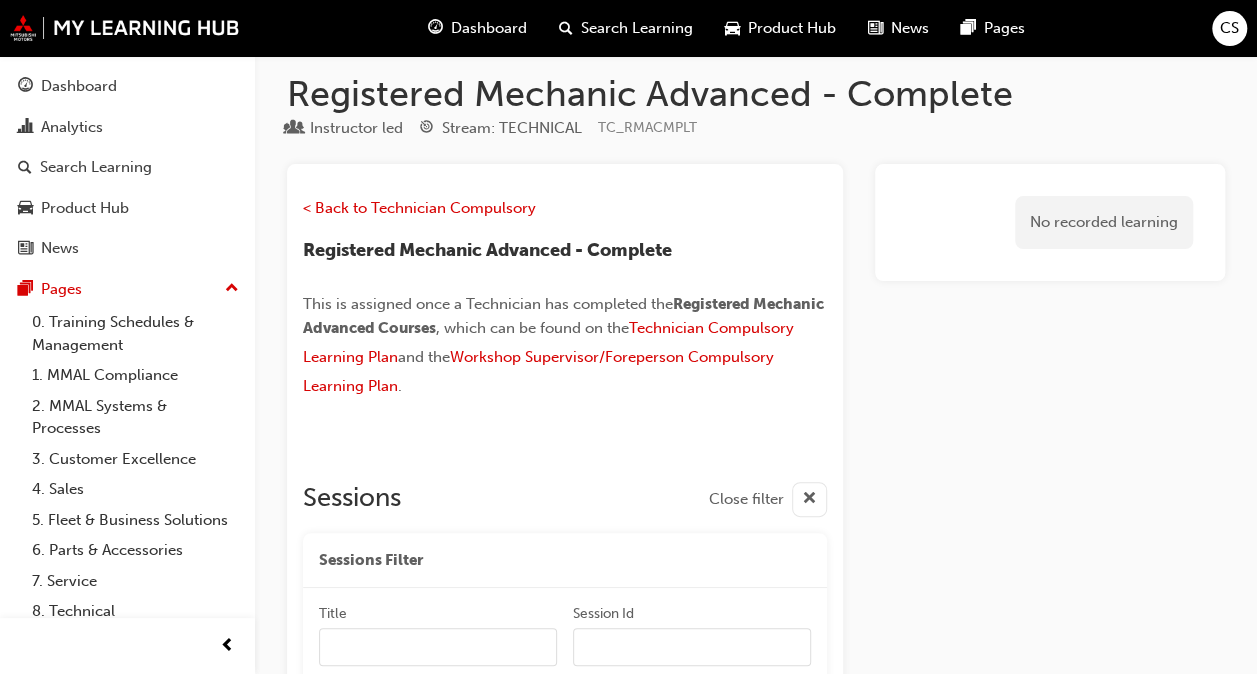 scroll, scrollTop: 0, scrollLeft: 0, axis: both 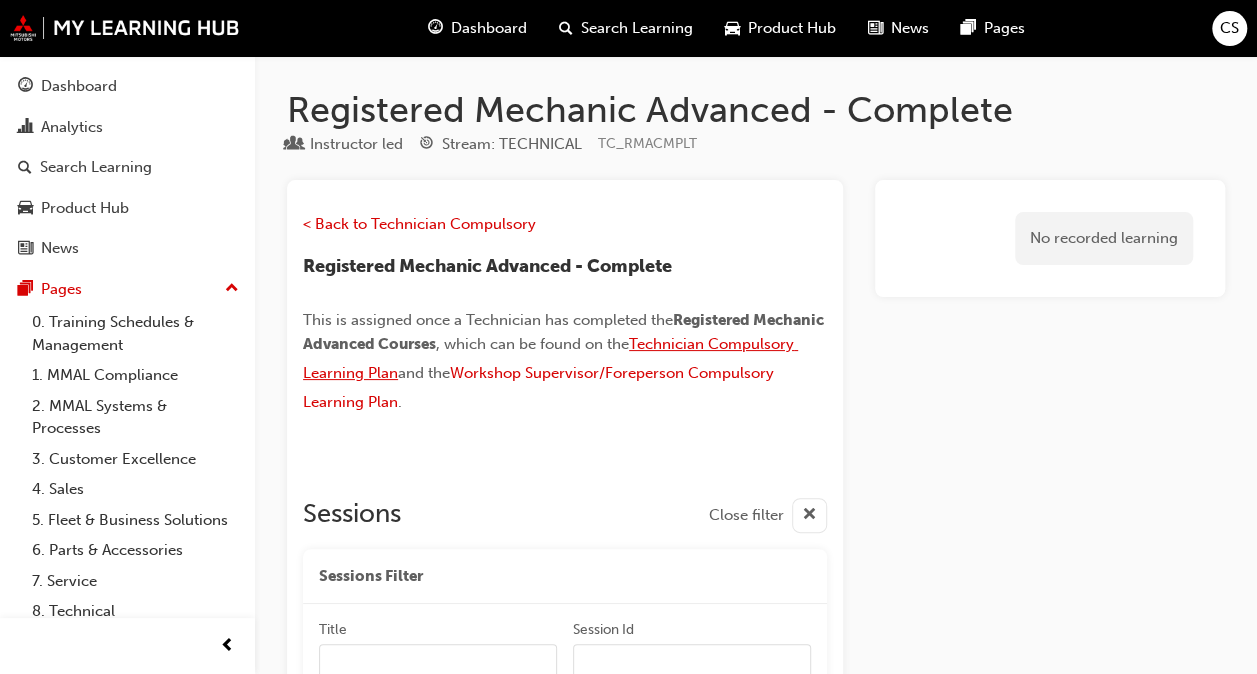 click on "Technician Compulsory Learning Plan" at bounding box center (550, 358) 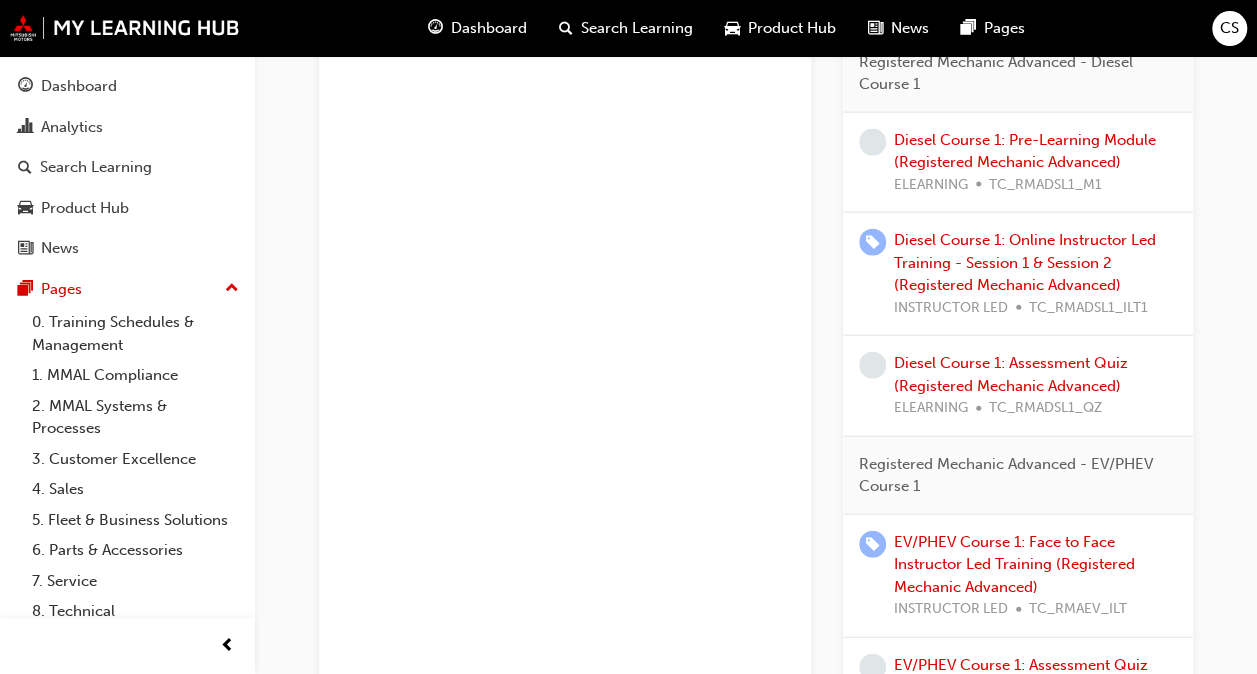 scroll, scrollTop: 2342, scrollLeft: 0, axis: vertical 